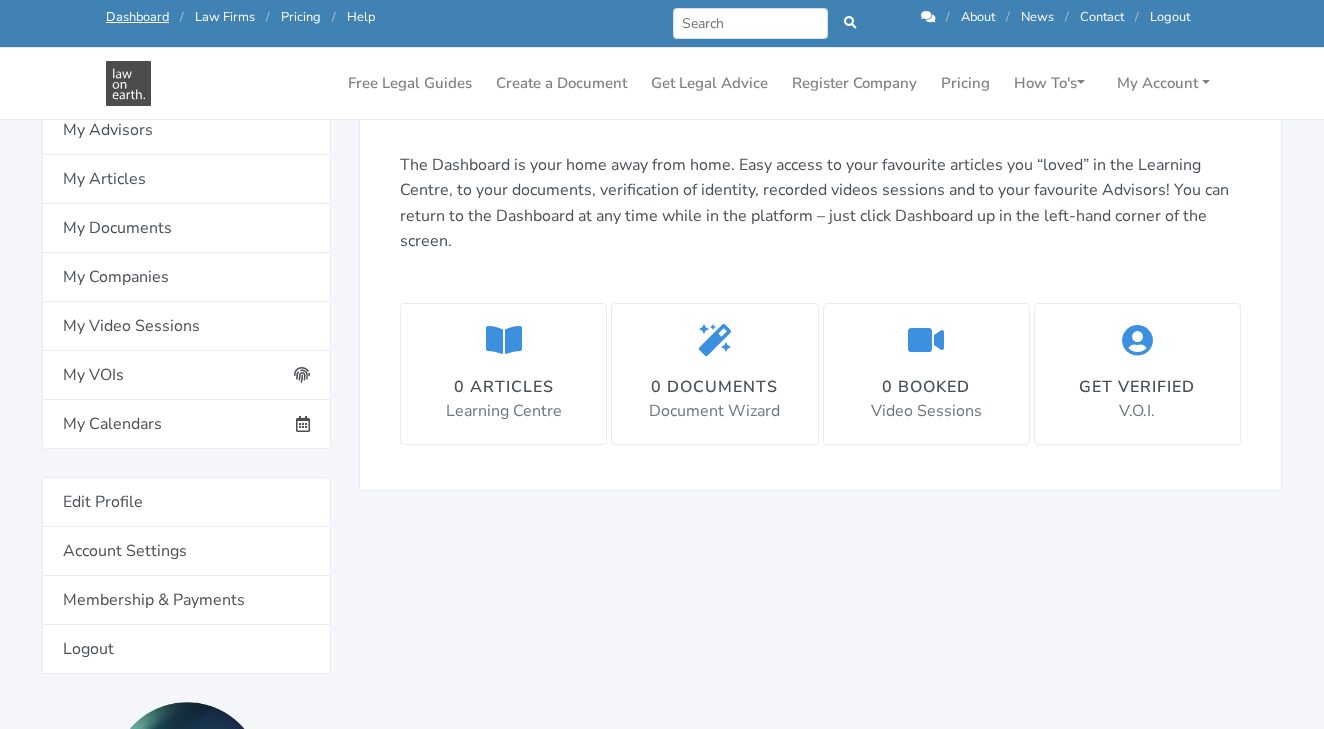scroll, scrollTop: 263, scrollLeft: 0, axis: vertical 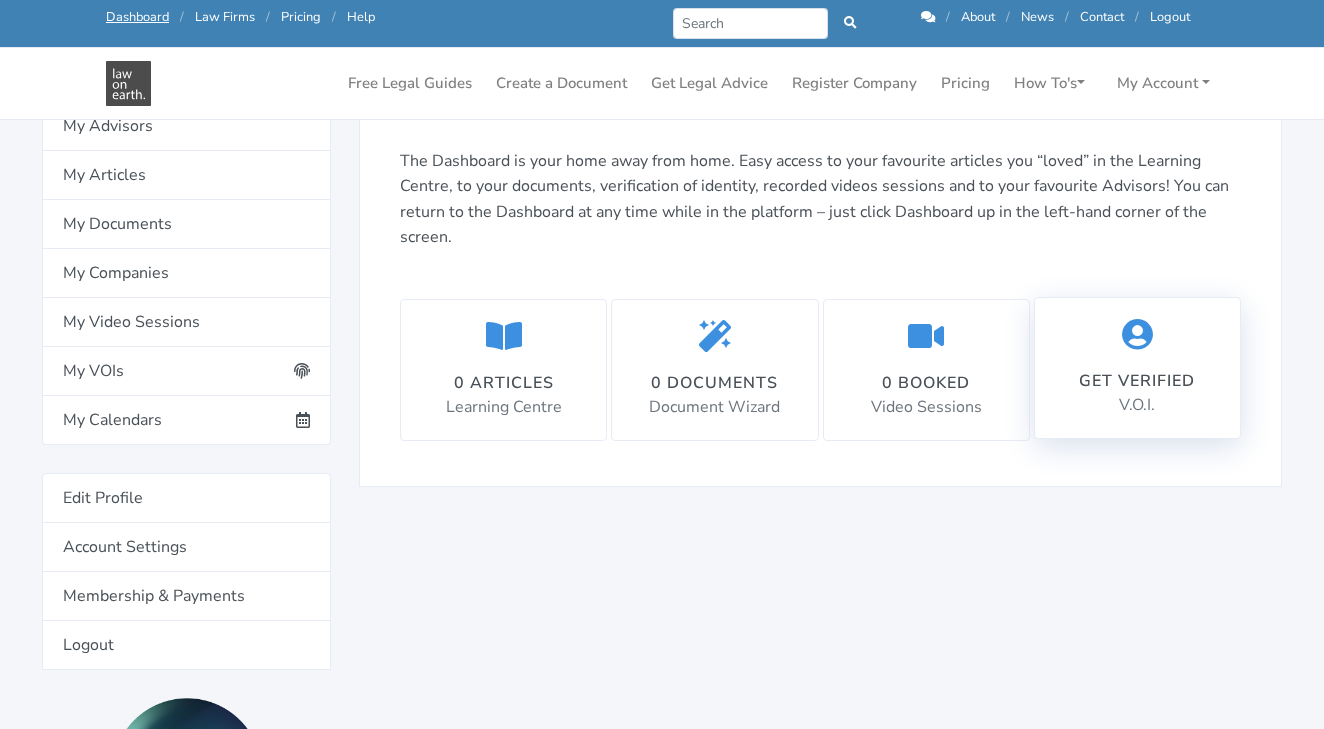 click on "Get Verified" at bounding box center [1137, 381] 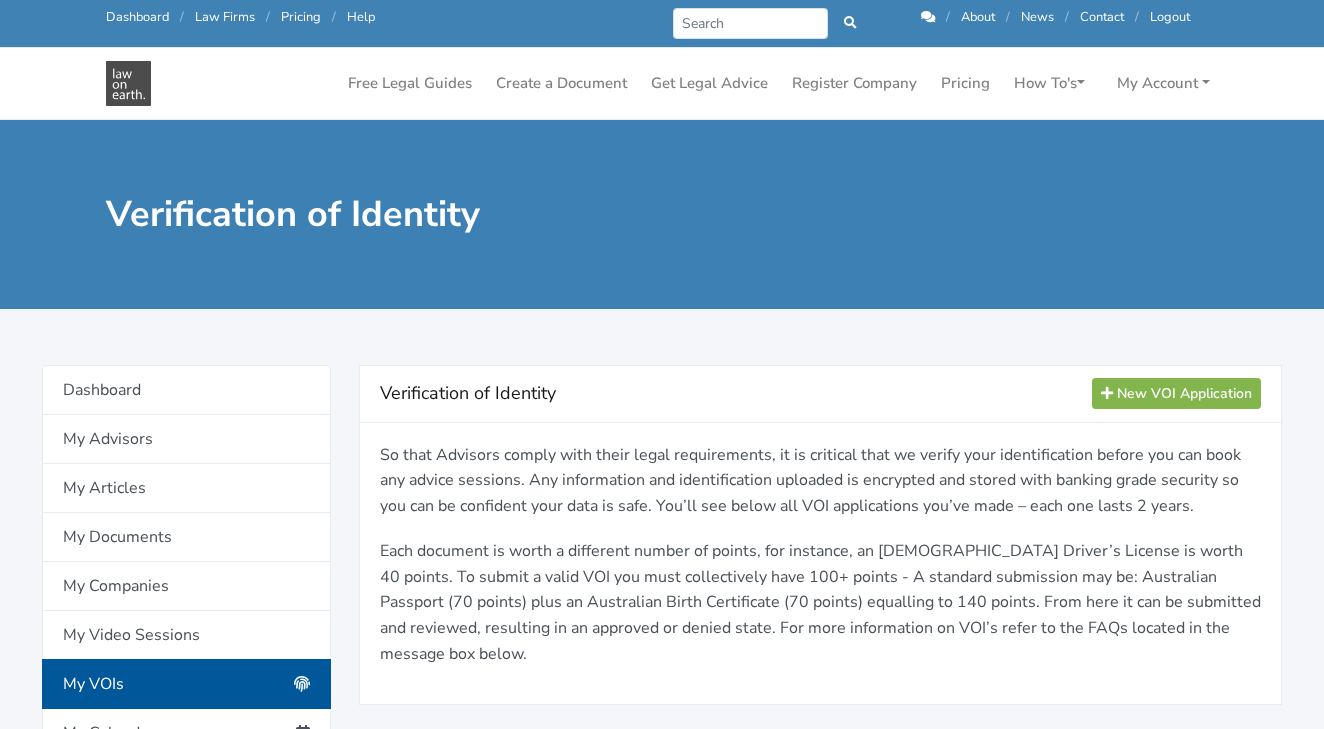 scroll, scrollTop: 0, scrollLeft: 0, axis: both 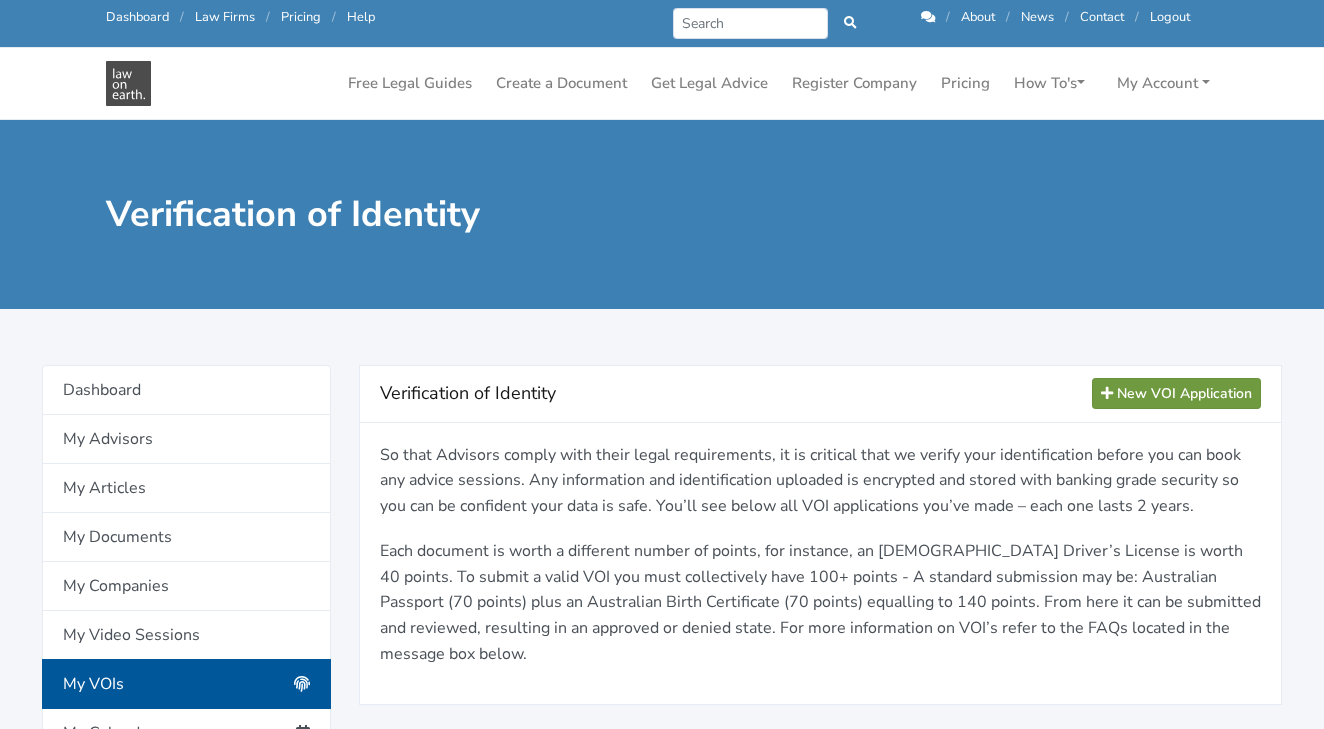 click on "New VOI Application" at bounding box center [1176, 393] 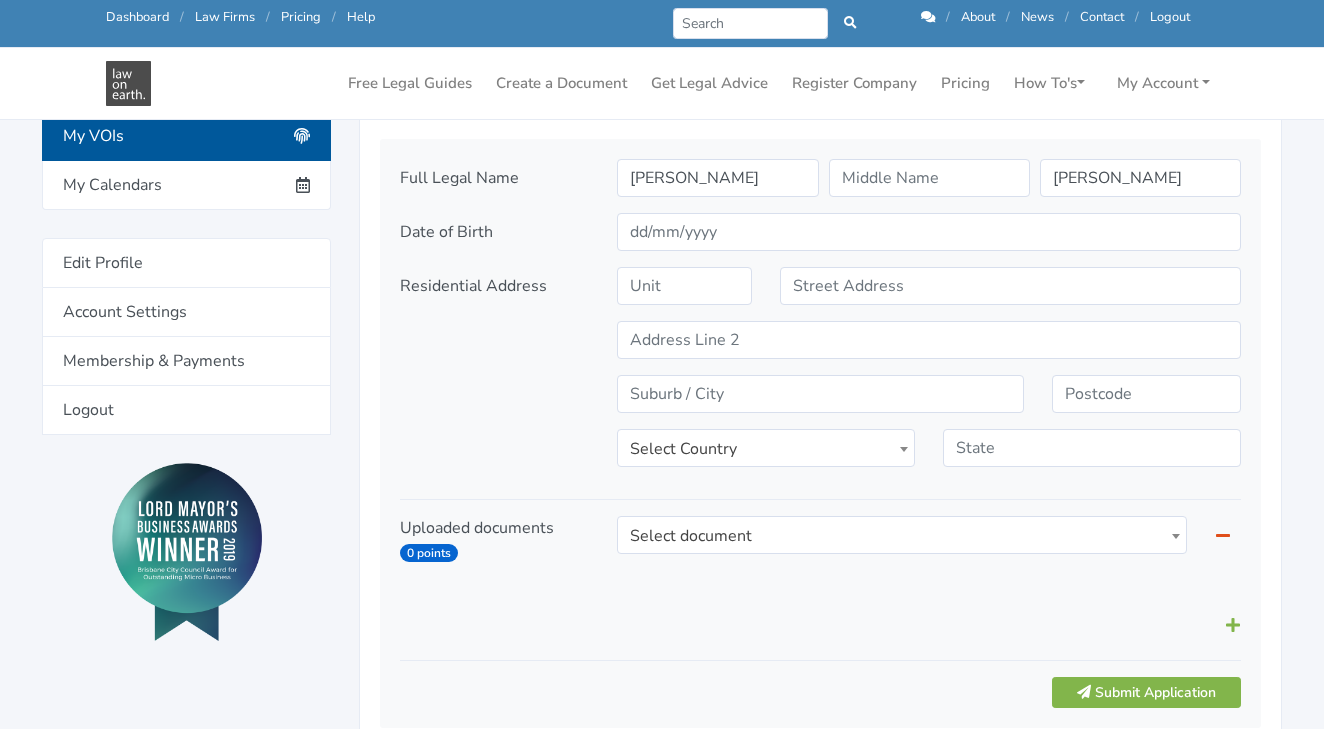 scroll, scrollTop: 501, scrollLeft: 0, axis: vertical 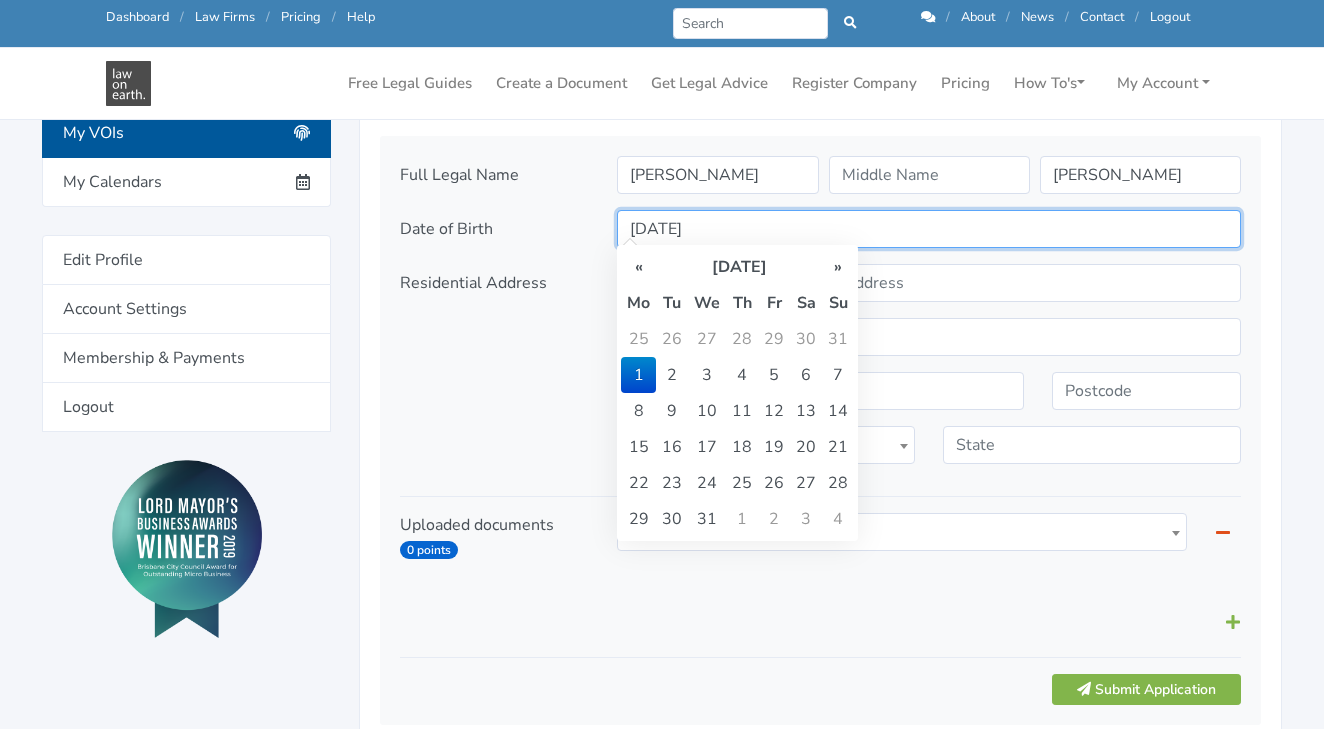 type on "01/01/2001" 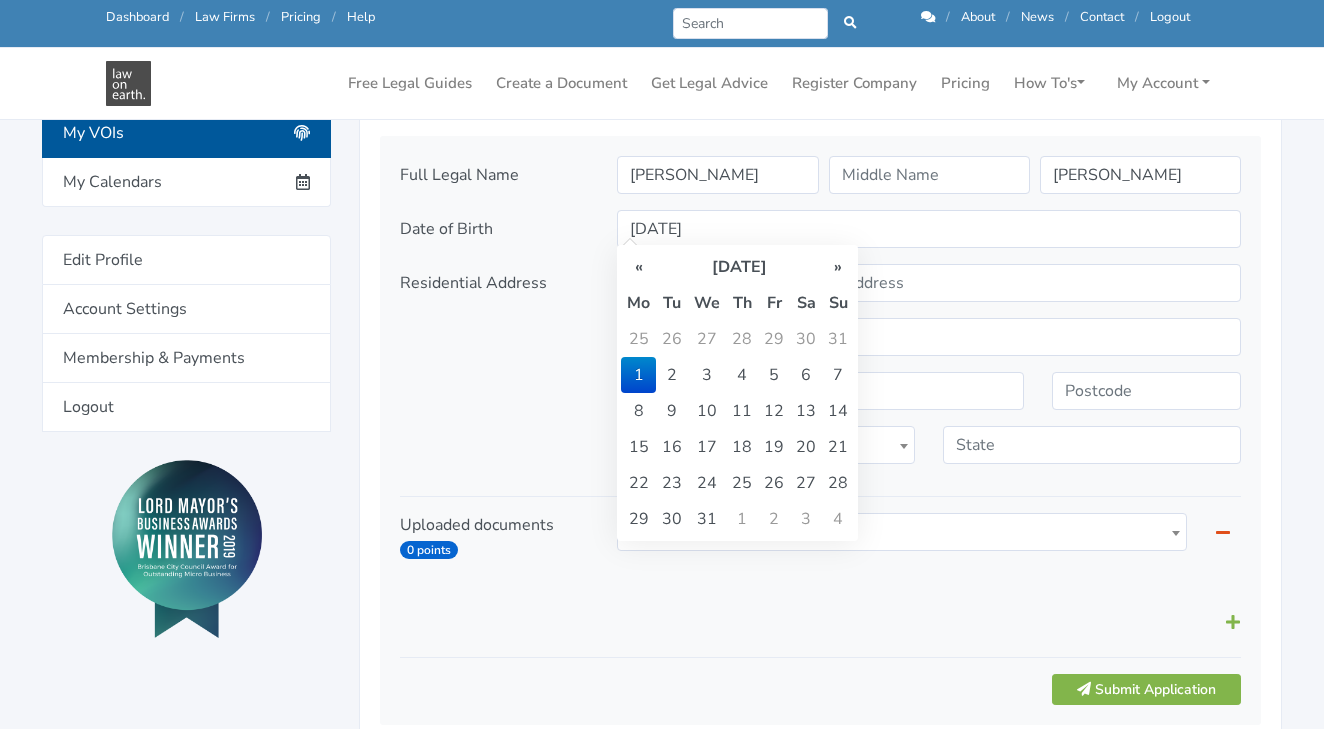 click on "Residential Address" at bounding box center (494, 372) 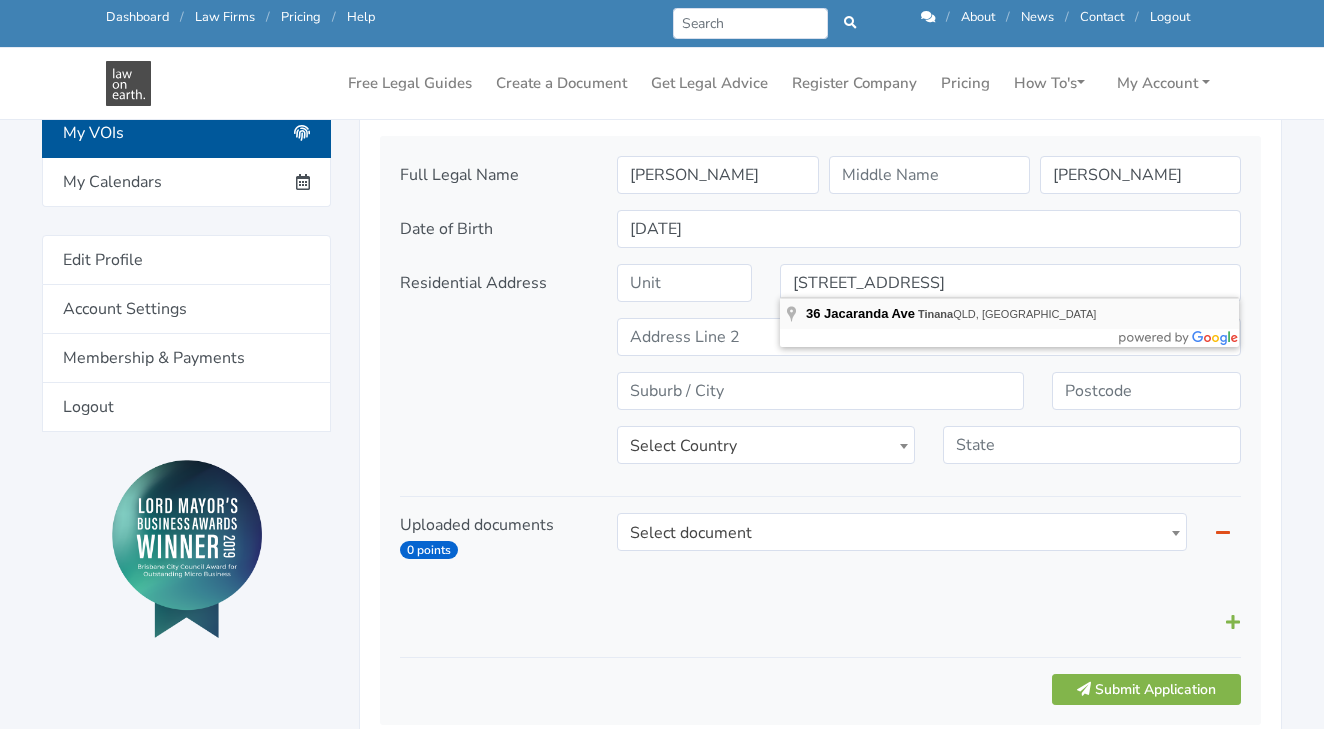 type on "36 Jacaranda Ave, Tinana QLD, Australia" 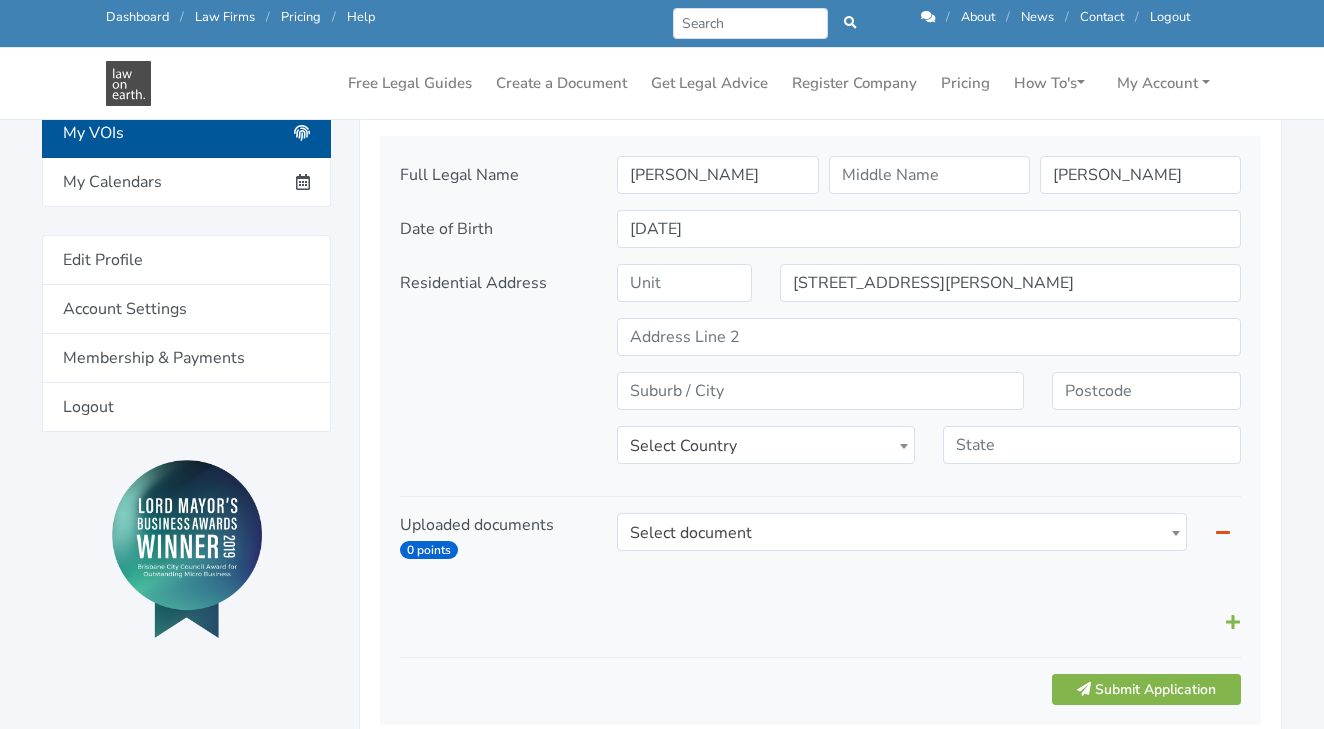 select on "AU" 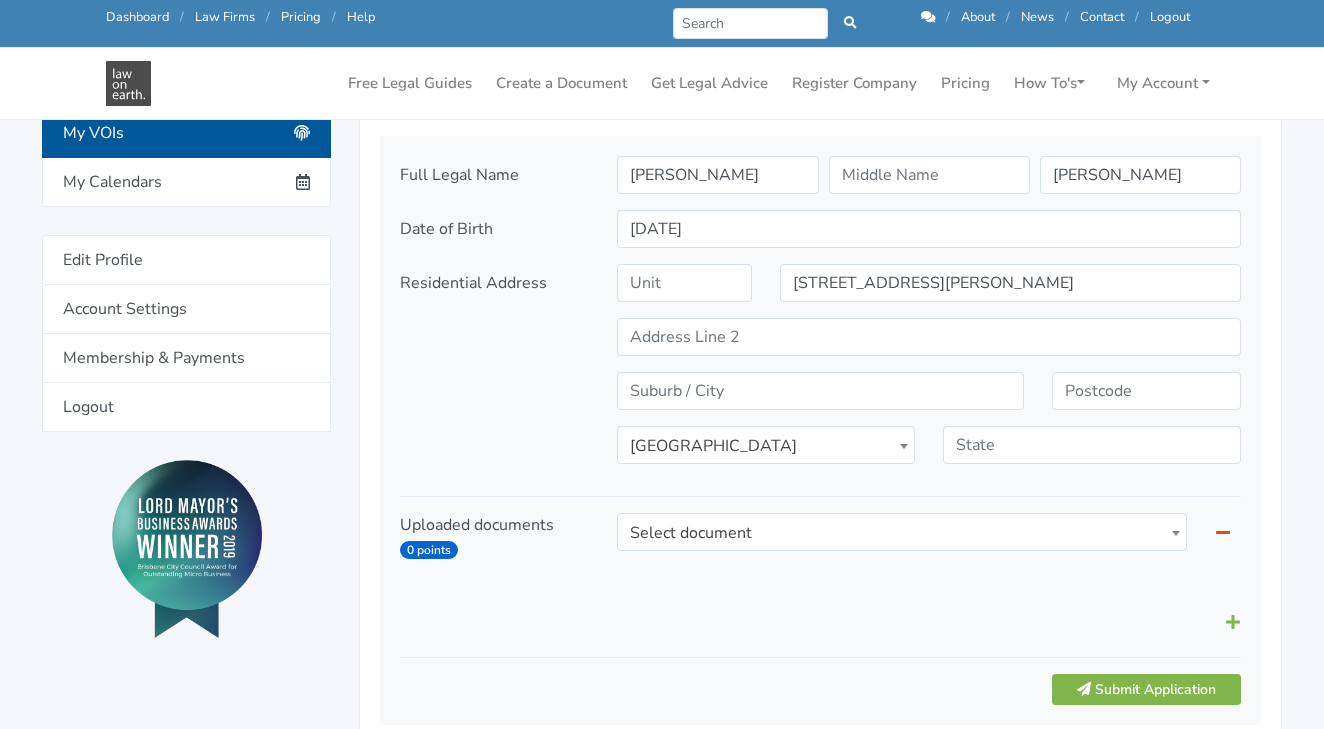 type on "36 Jacaranda Avenue" 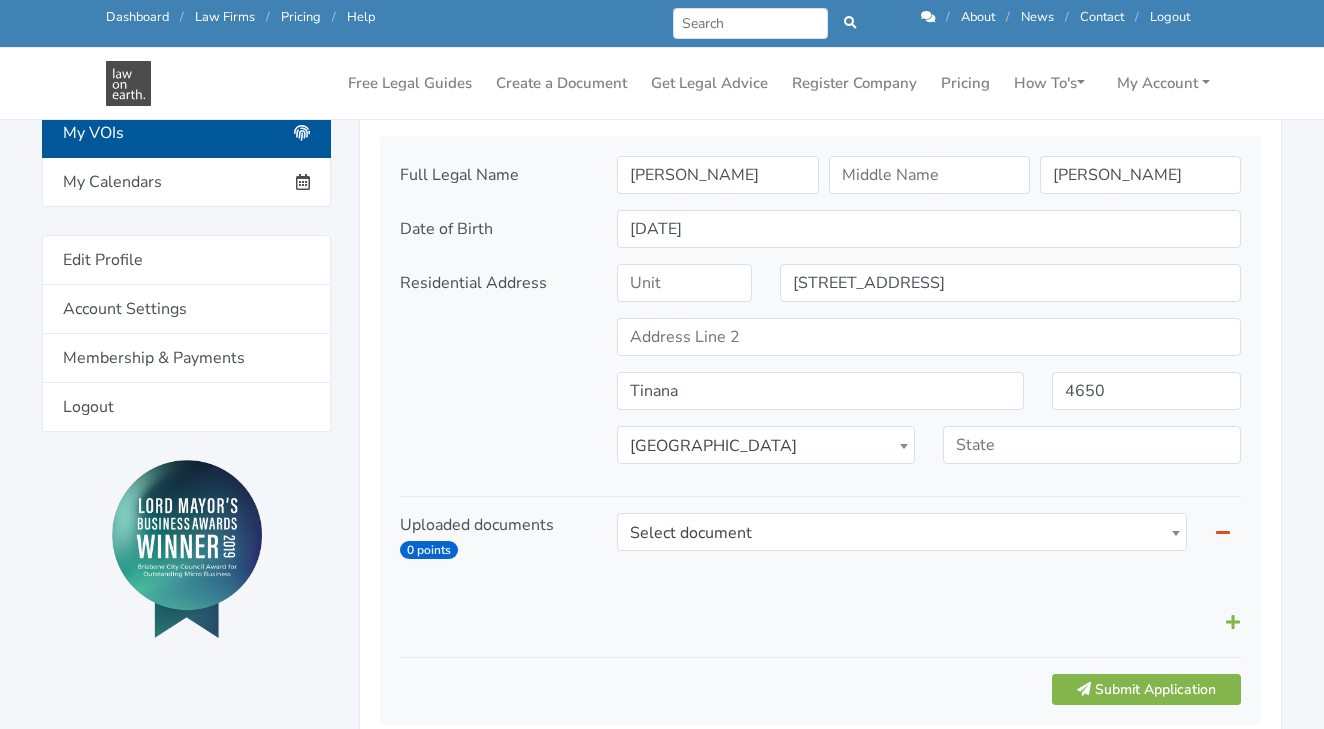 select on "QLD" 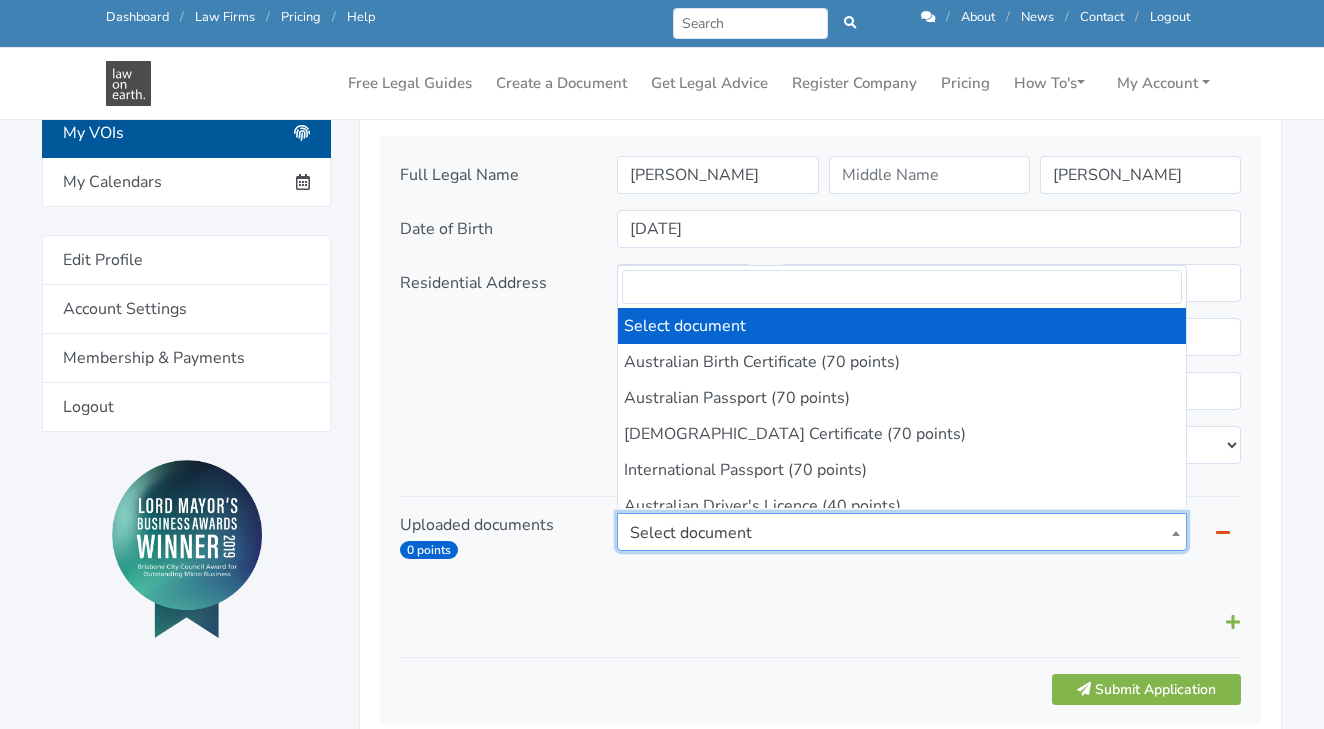 click on "Select document" at bounding box center (901, 533) 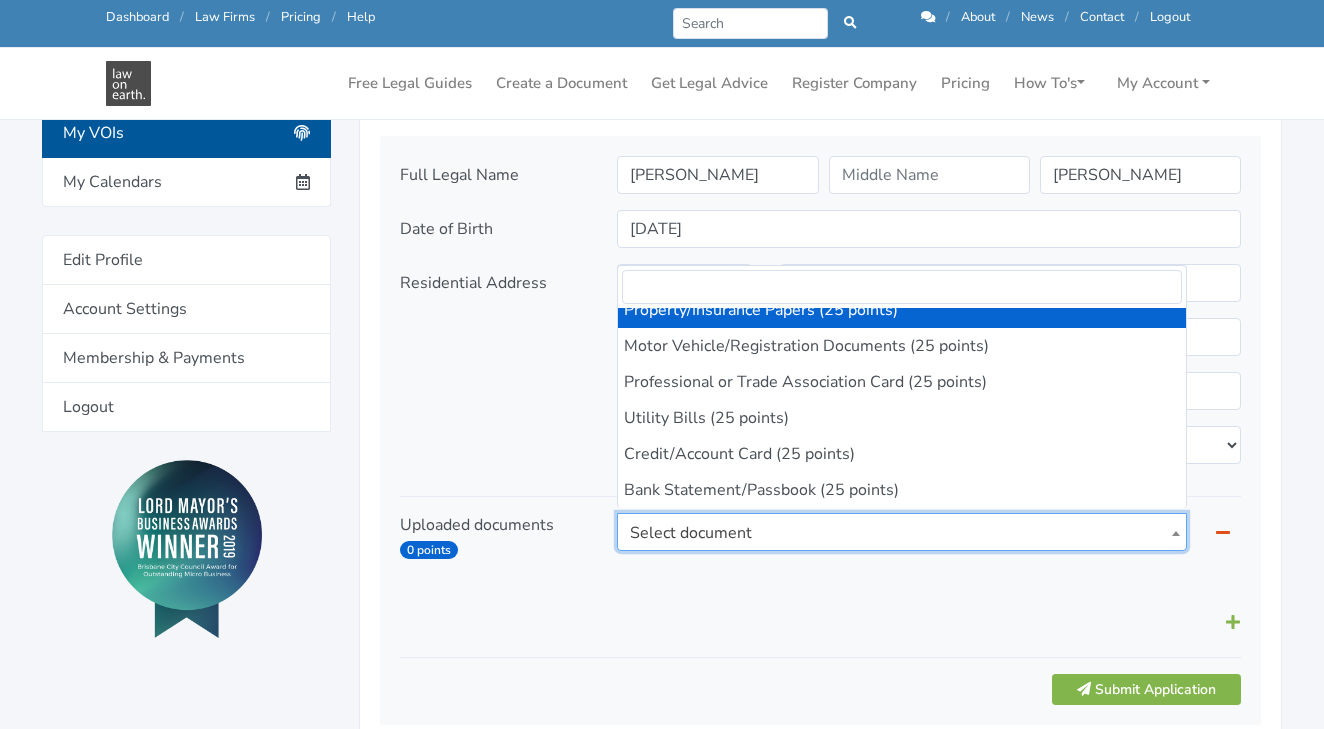 scroll, scrollTop: 628, scrollLeft: 0, axis: vertical 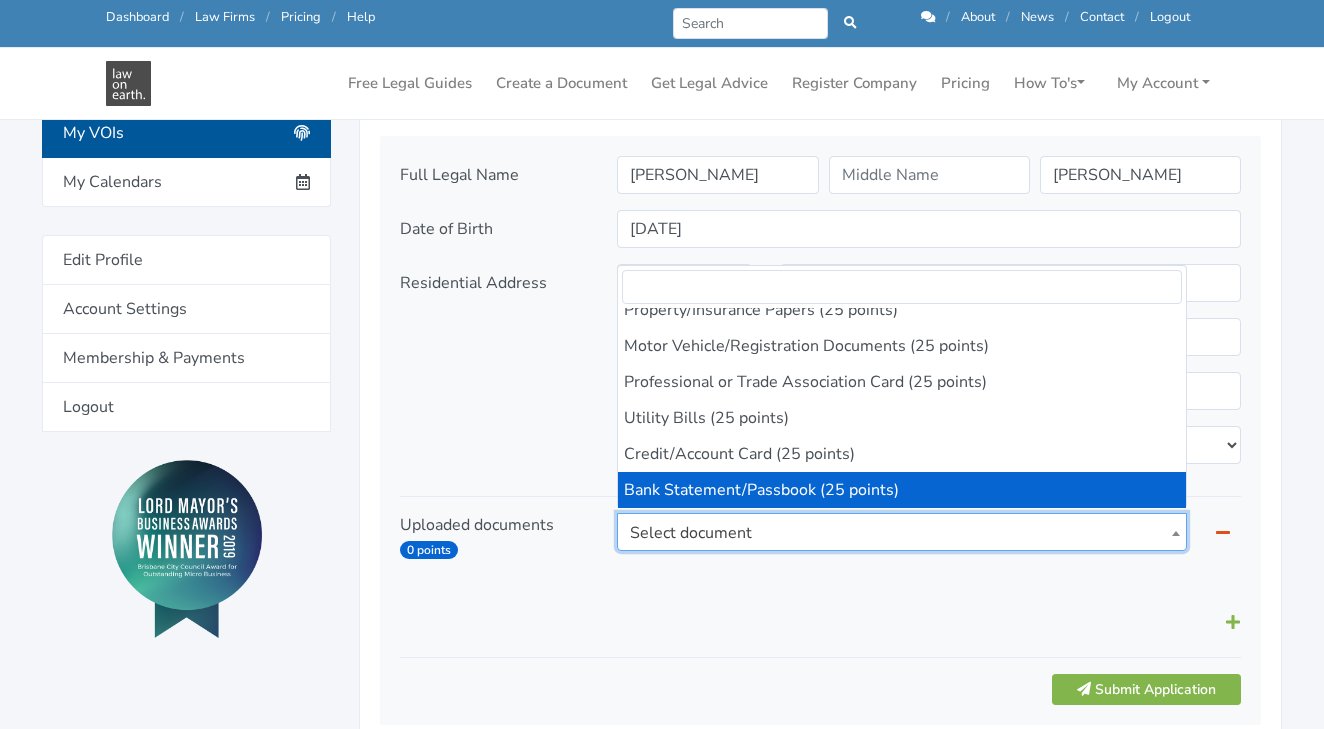 select on "21" 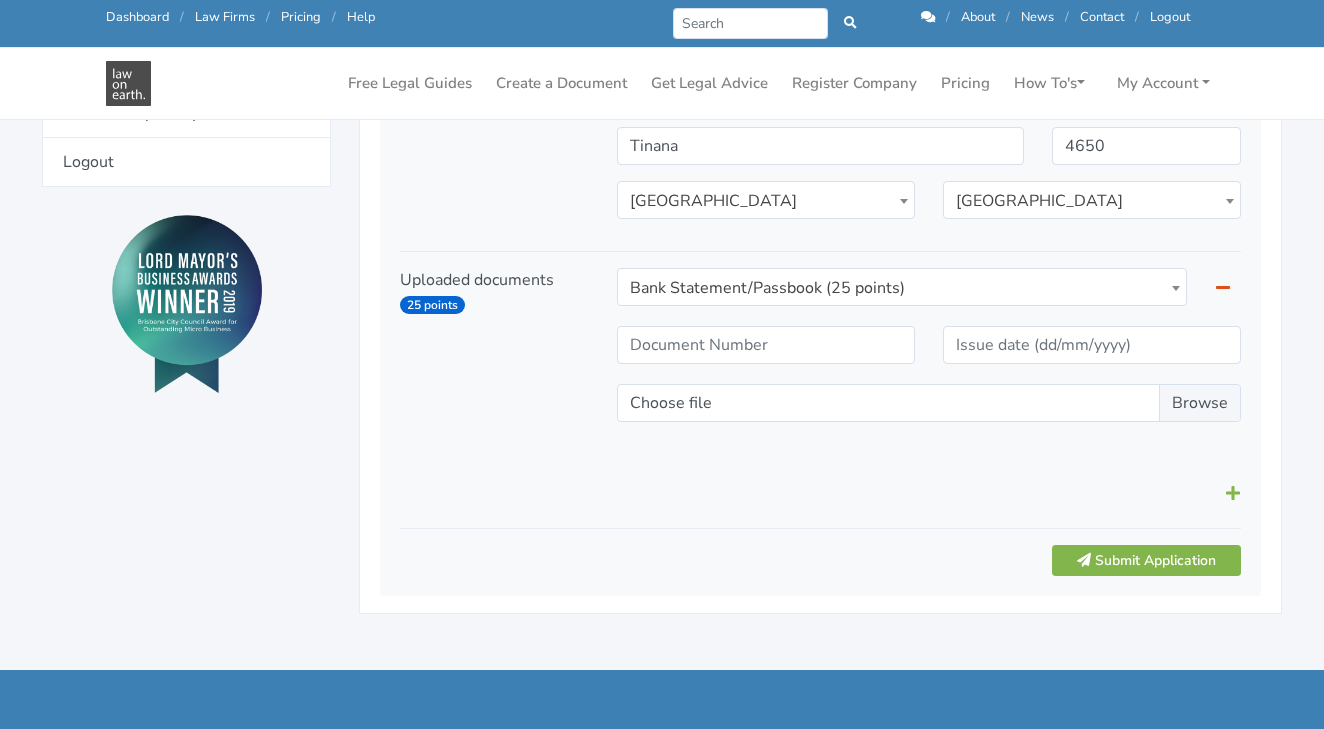 scroll, scrollTop: 757, scrollLeft: 0, axis: vertical 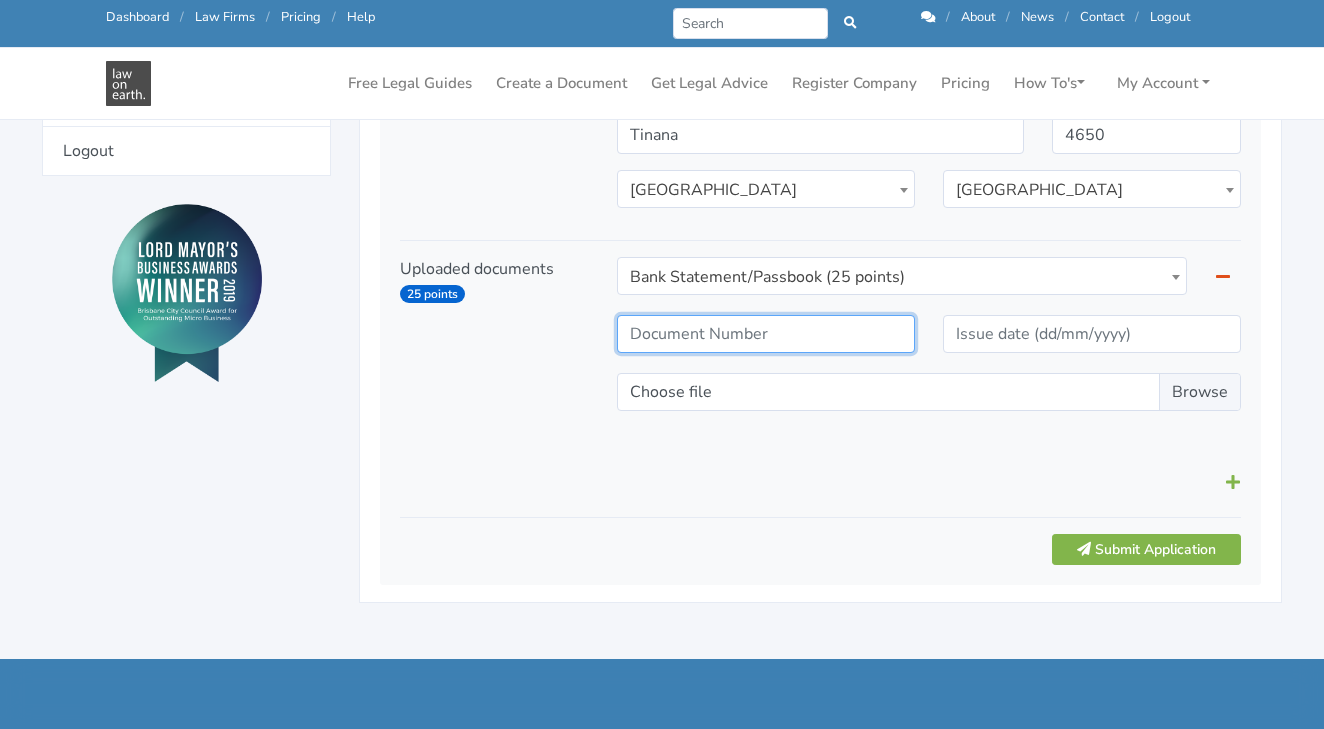 click at bounding box center [766, 334] 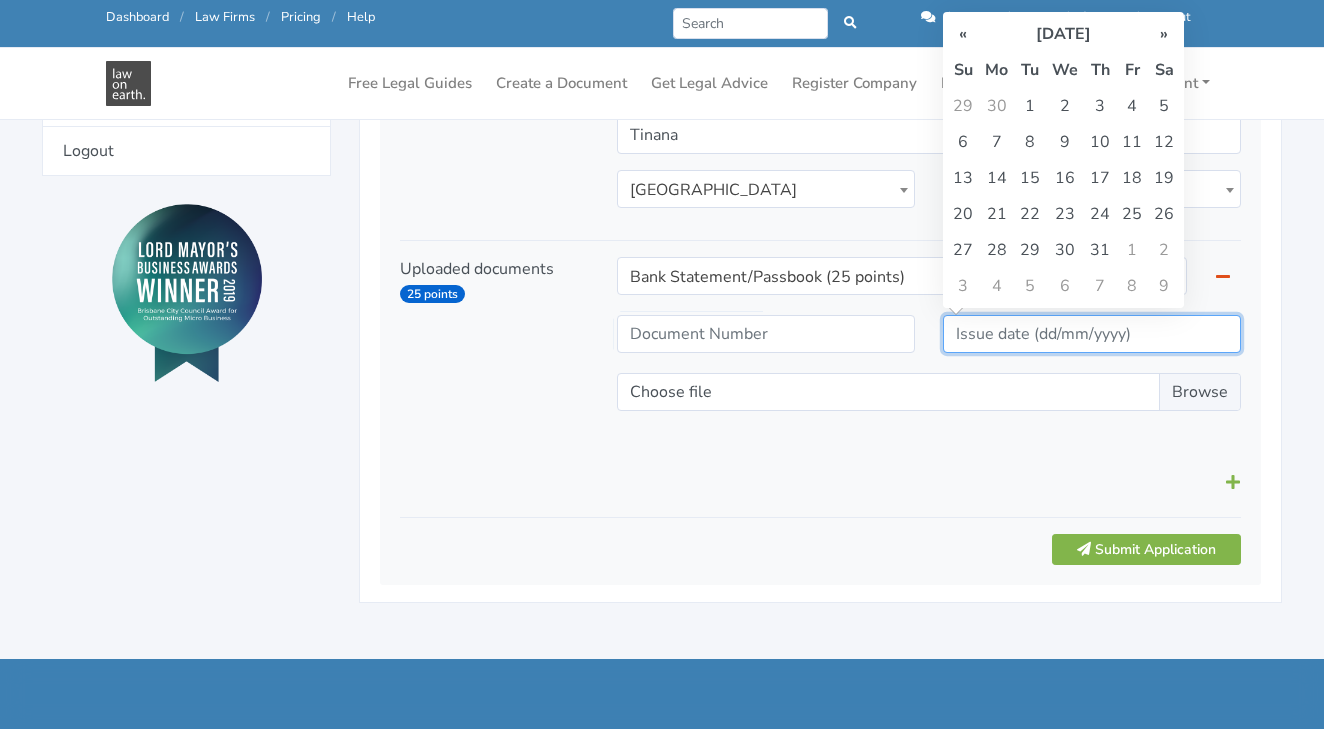 click at bounding box center (1092, 334) 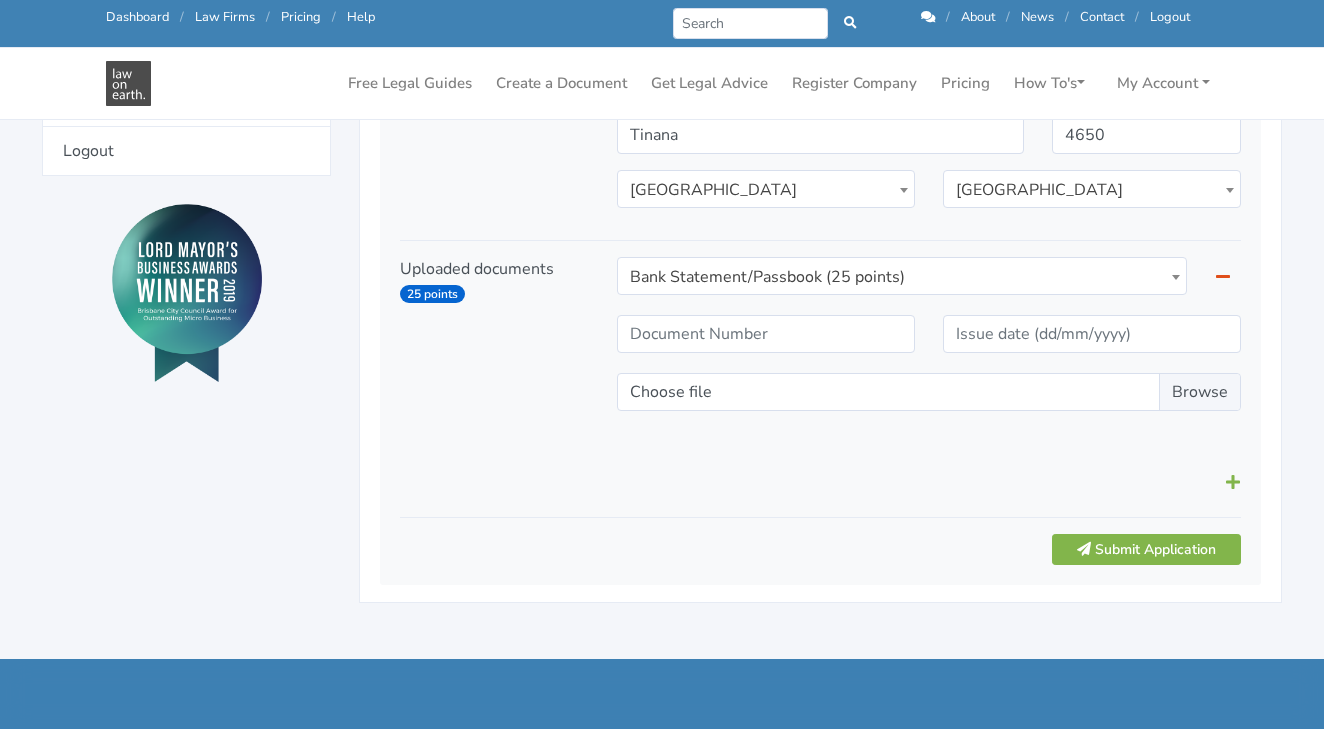 click on "Full Legal Name
Jonathan
Watson
Date of Birth 01/01/2001 4650" at bounding box center (820, 232) 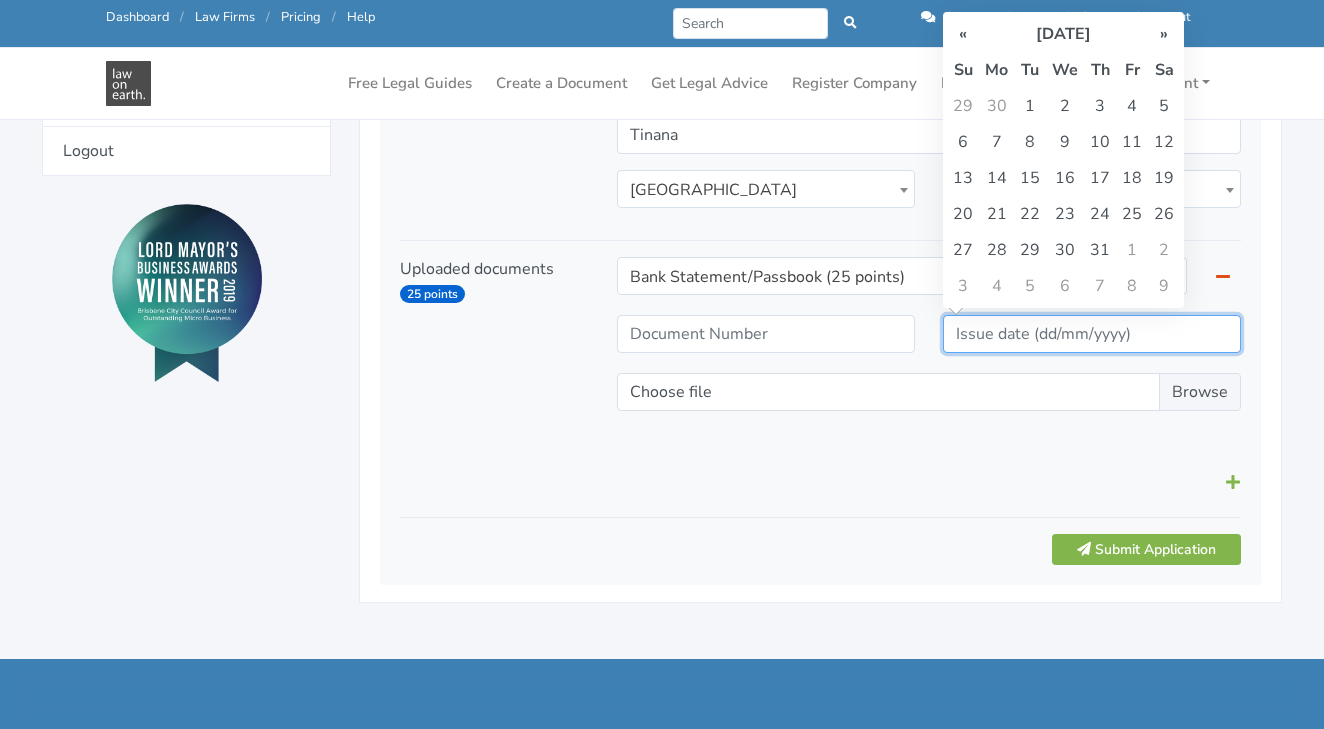 click at bounding box center (1092, 334) 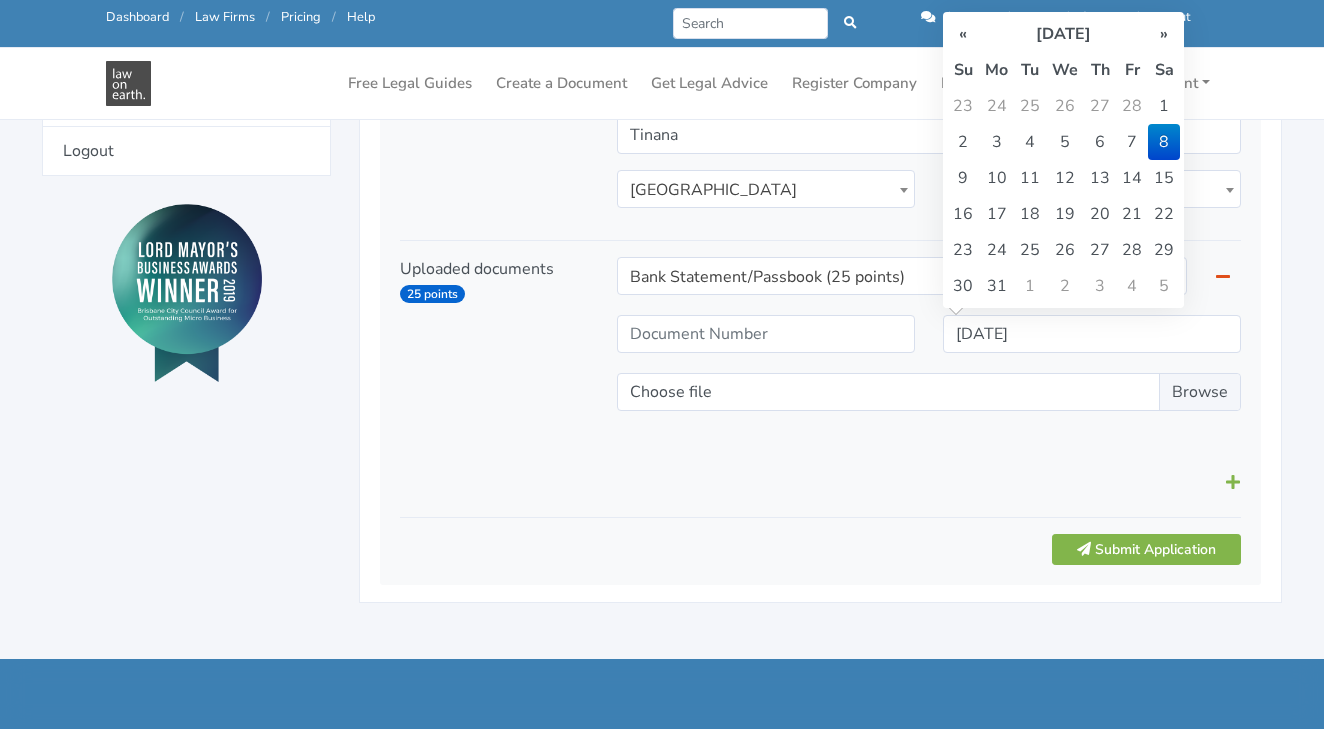 type on "08/03/2025" 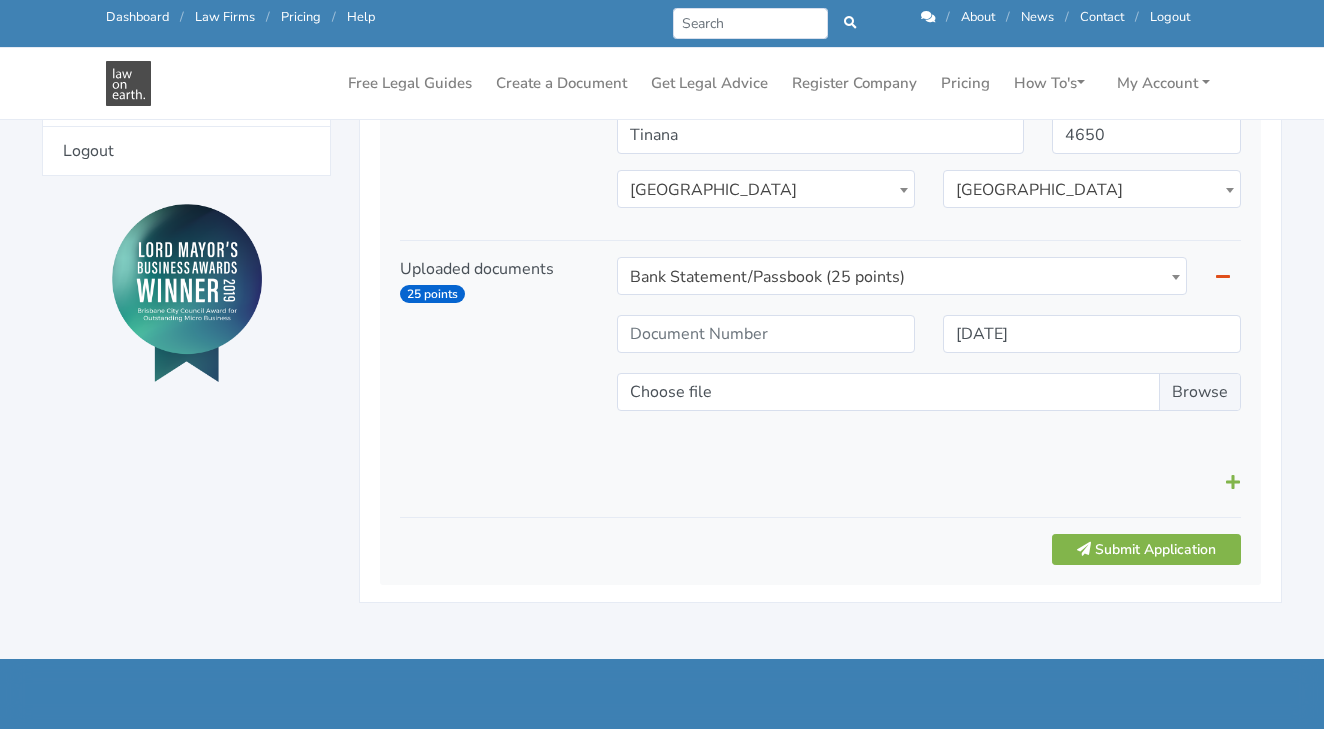 click at bounding box center (820, 482) 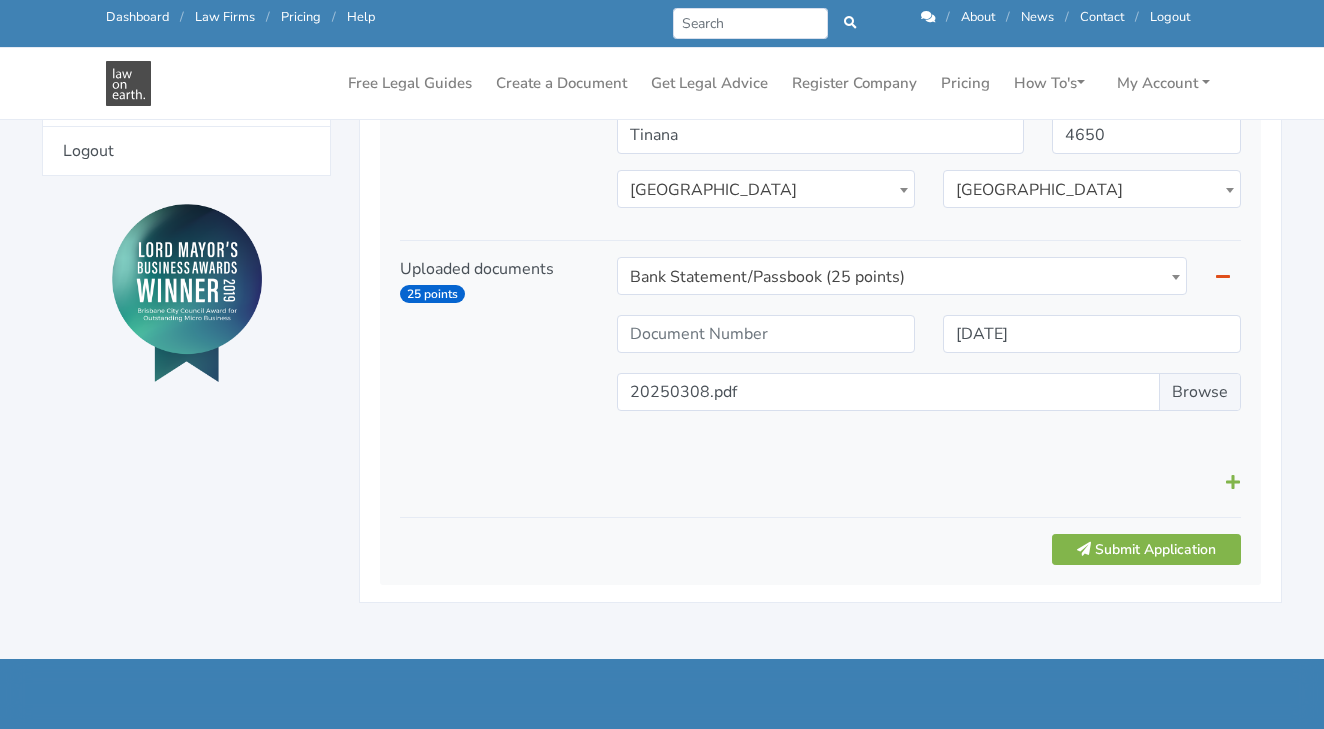 click at bounding box center [1233, 482] 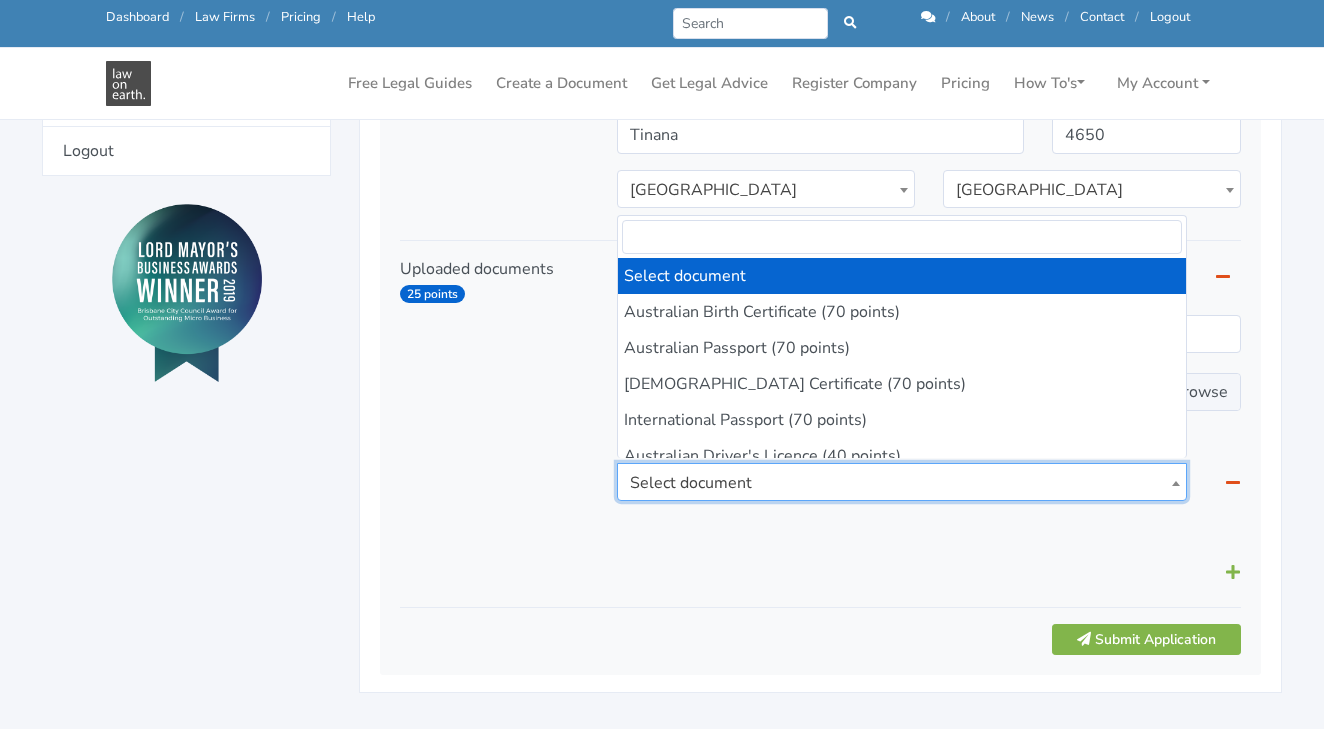 click on "Select document" at bounding box center [901, 483] 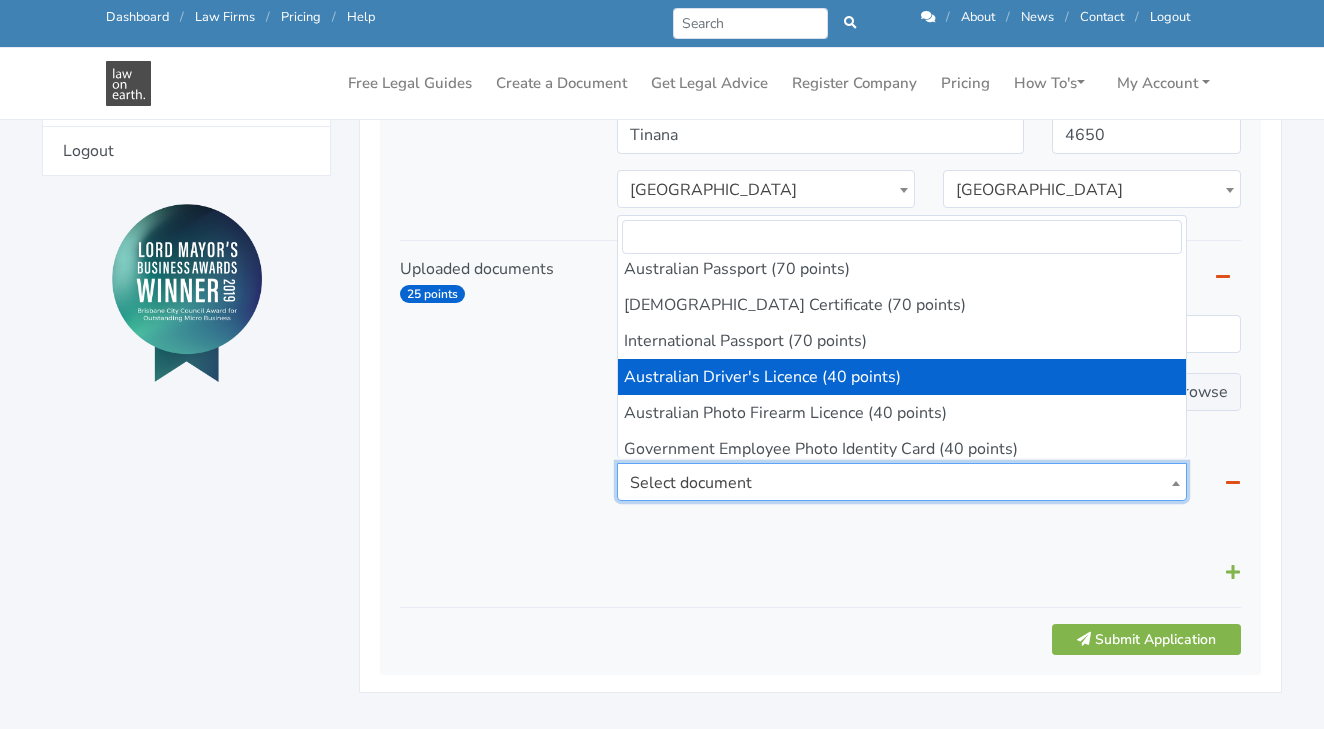 scroll, scrollTop: 66, scrollLeft: 0, axis: vertical 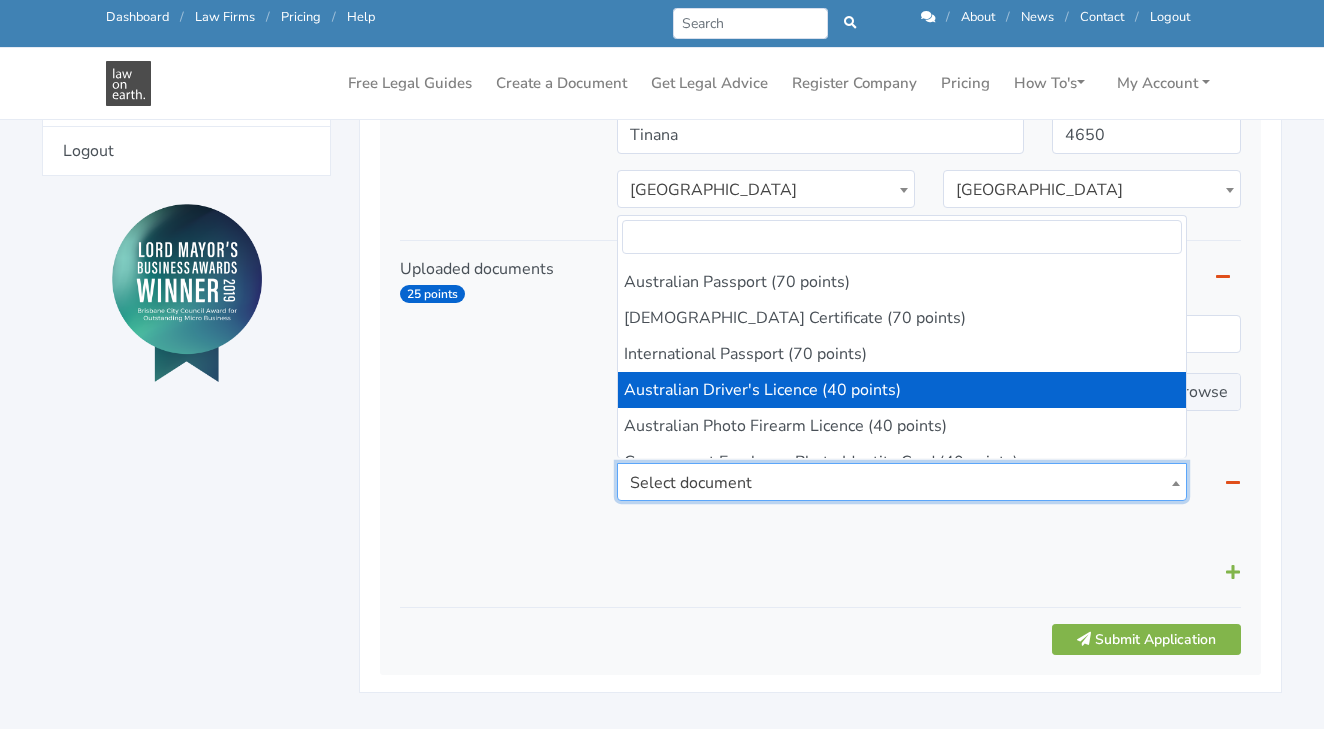 select on "4" 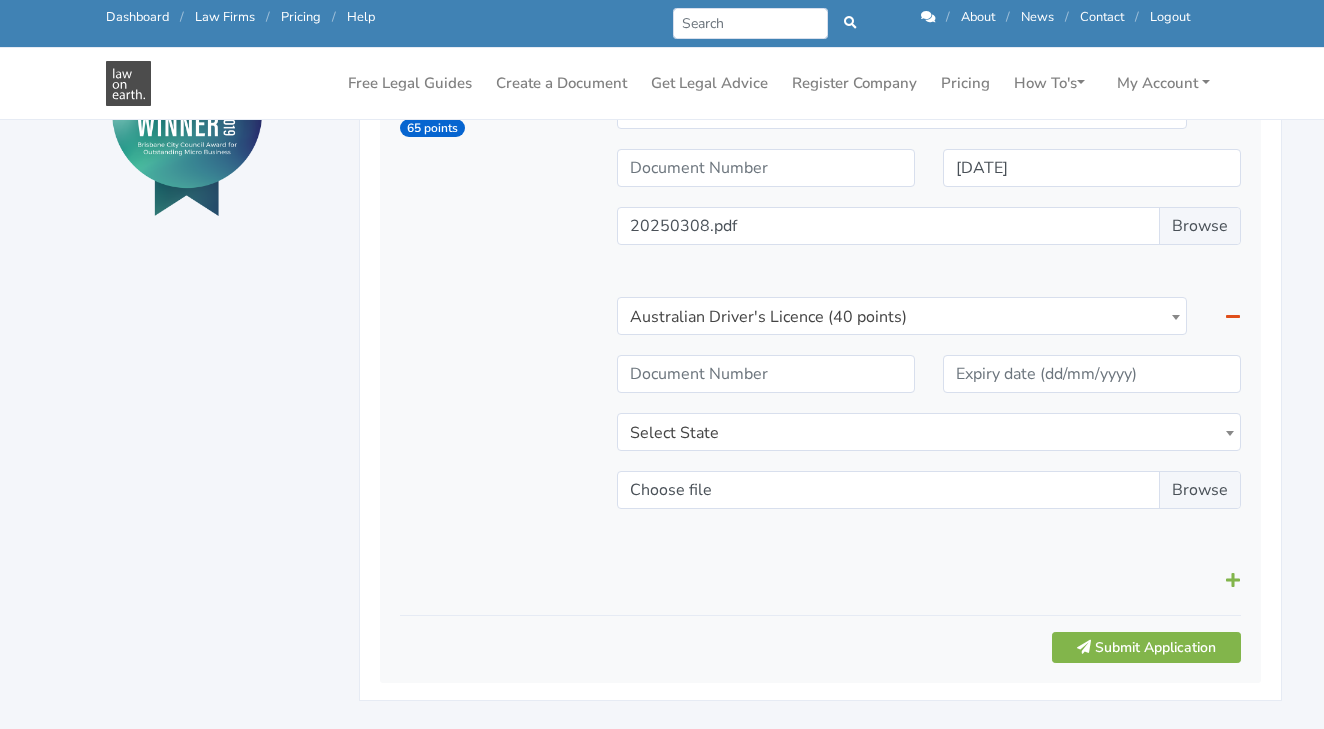 scroll, scrollTop: 924, scrollLeft: 0, axis: vertical 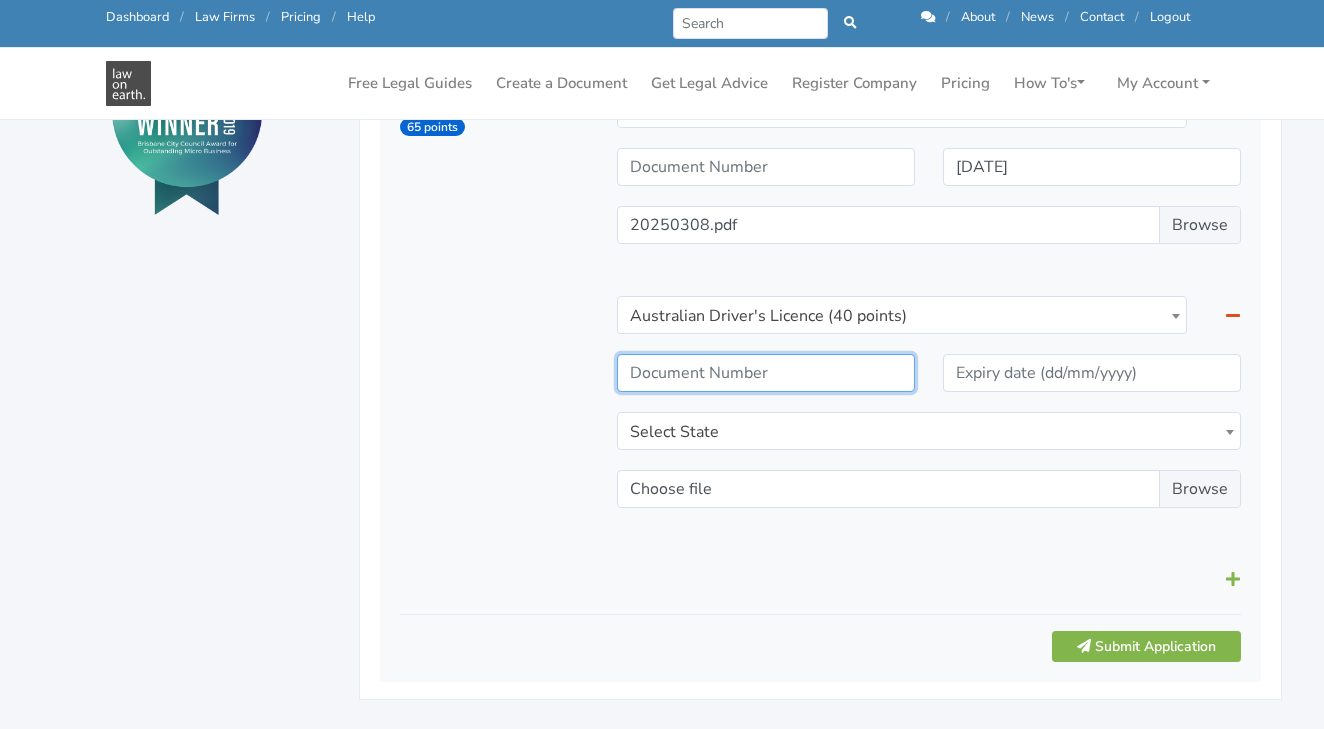 click at bounding box center (766, 373) 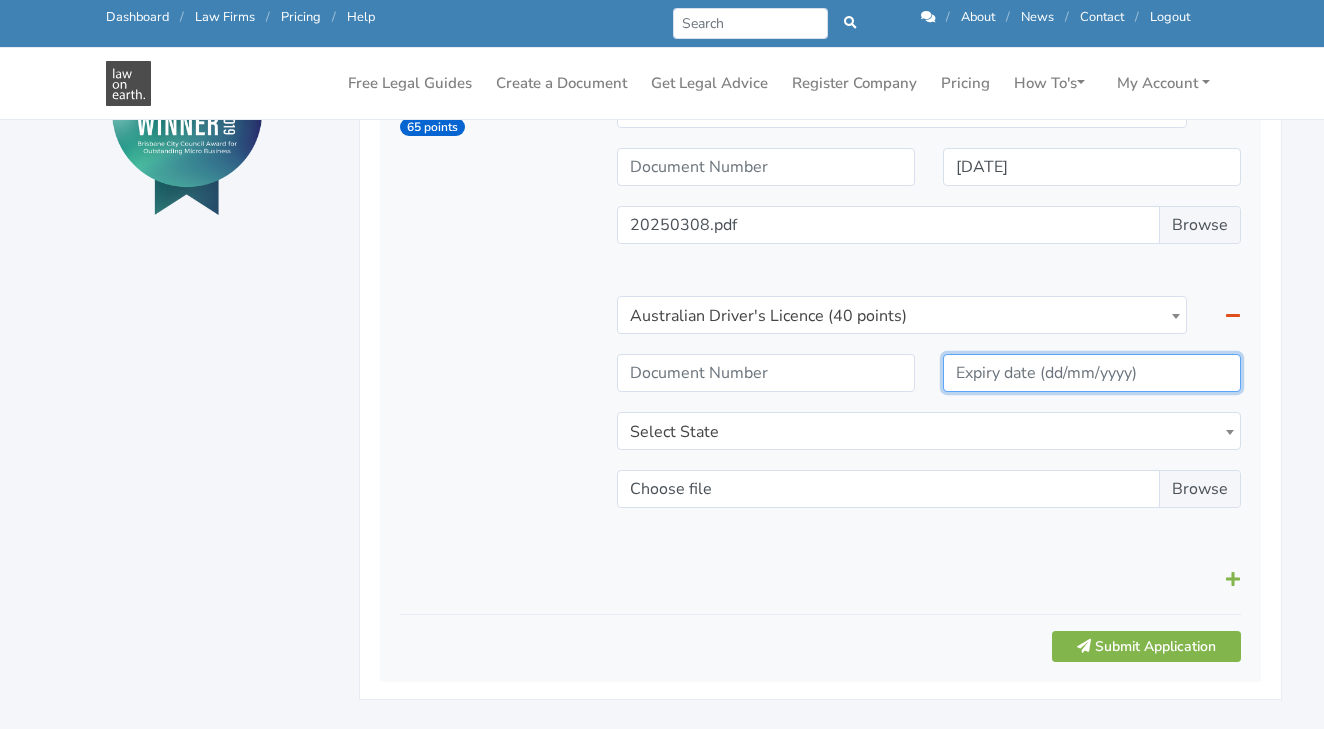 click at bounding box center [1092, 373] 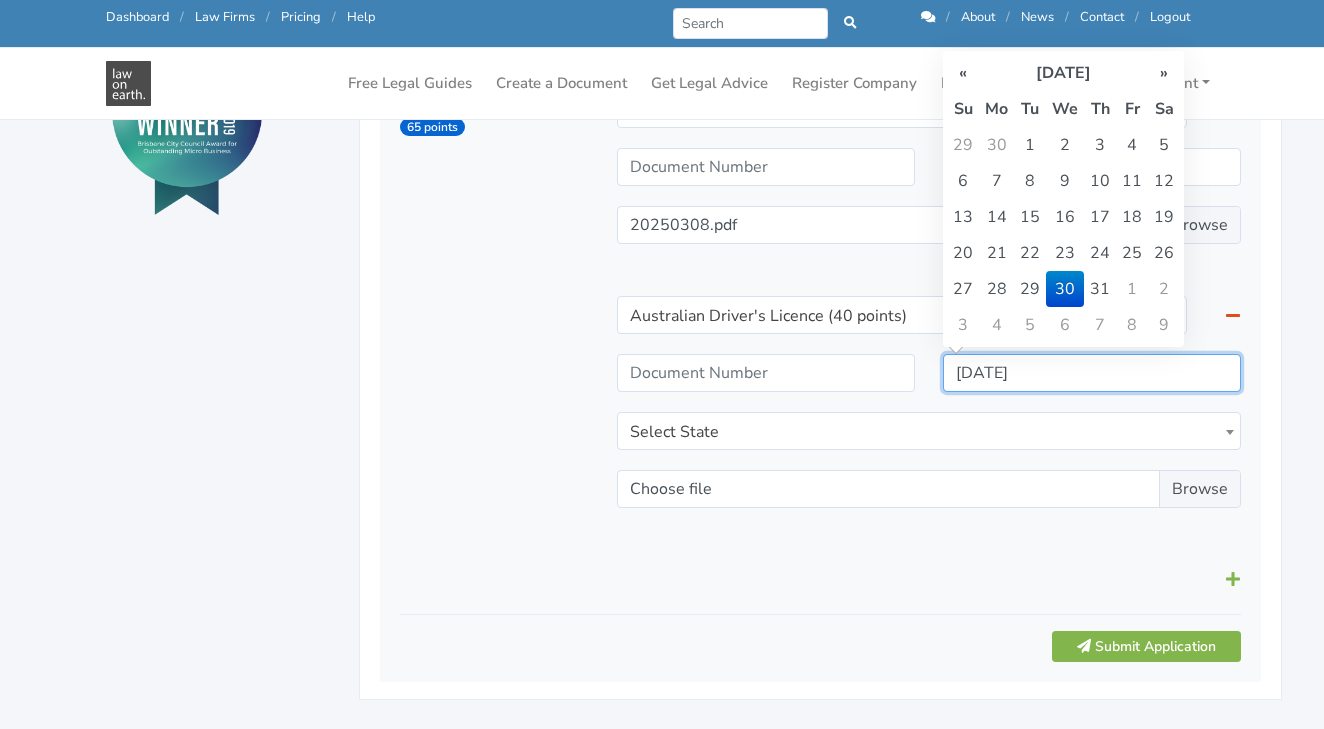 type on "30/05/2029" 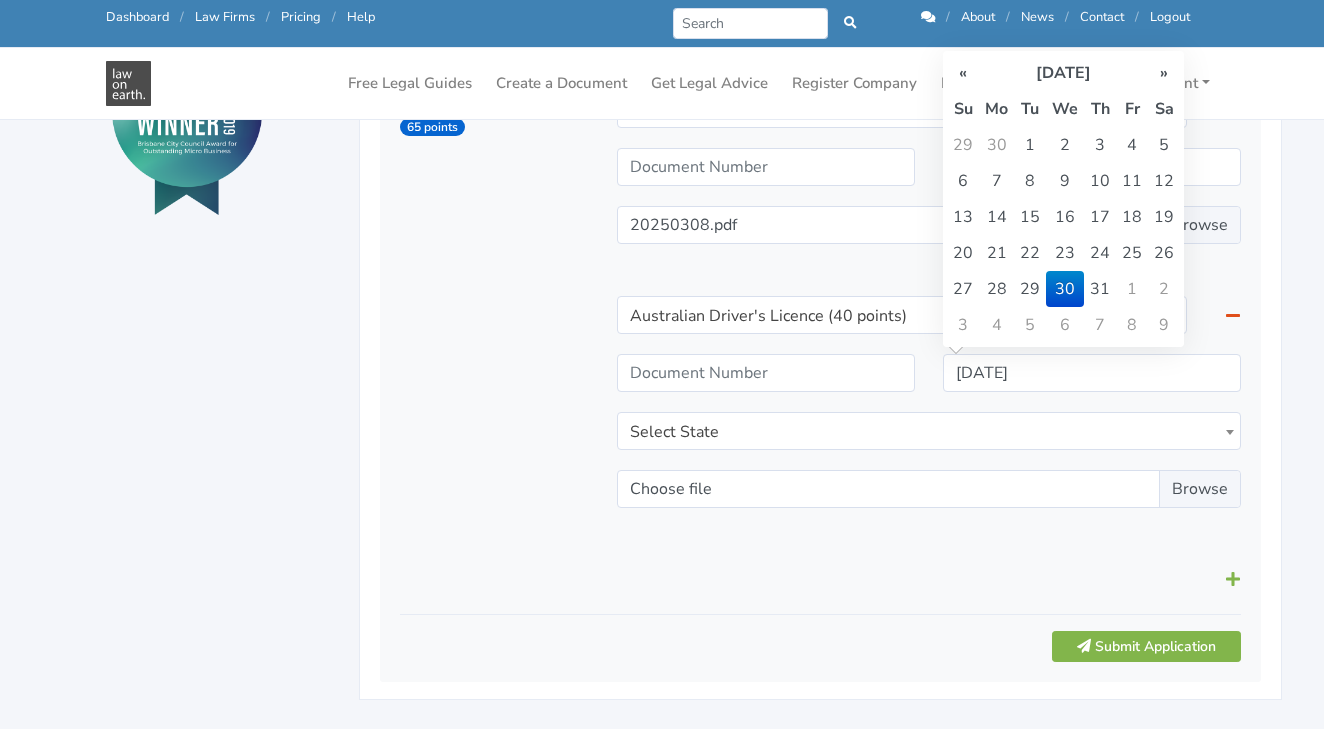 click on "Select State" at bounding box center (929, 432) 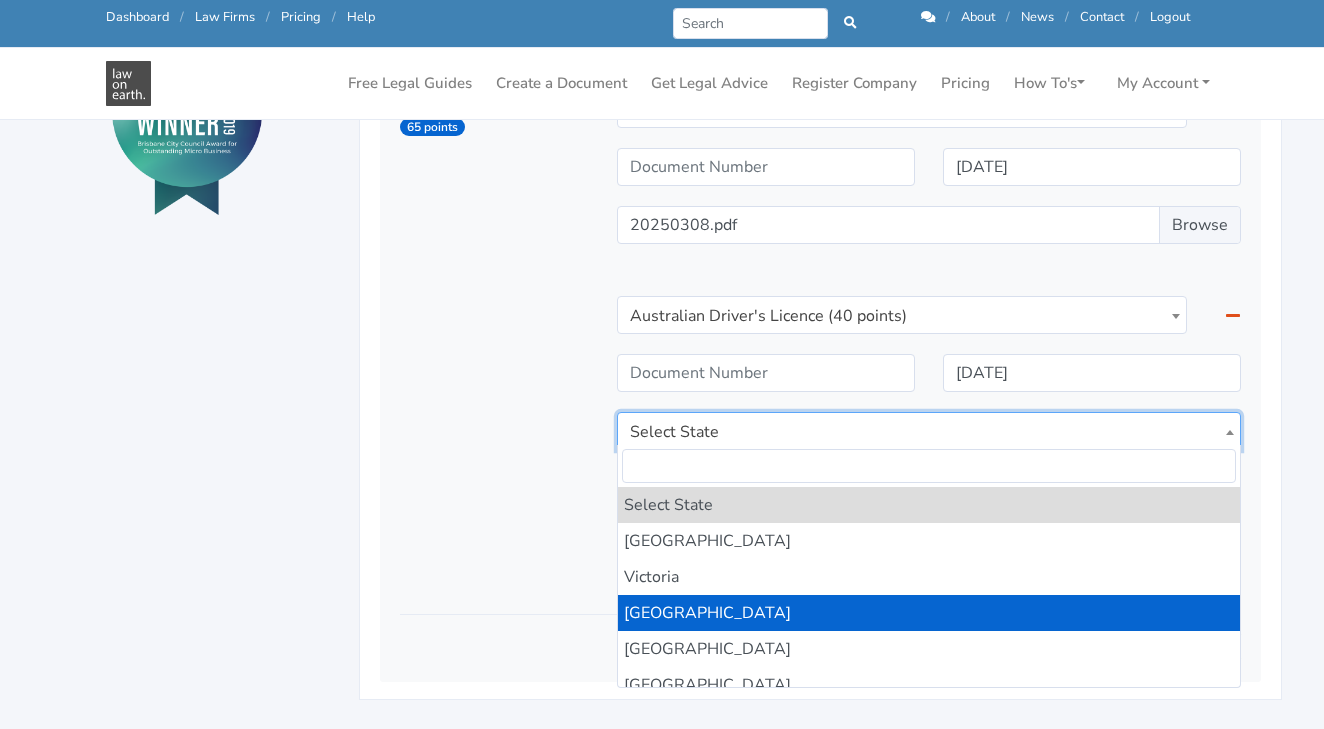 select on "QLD" 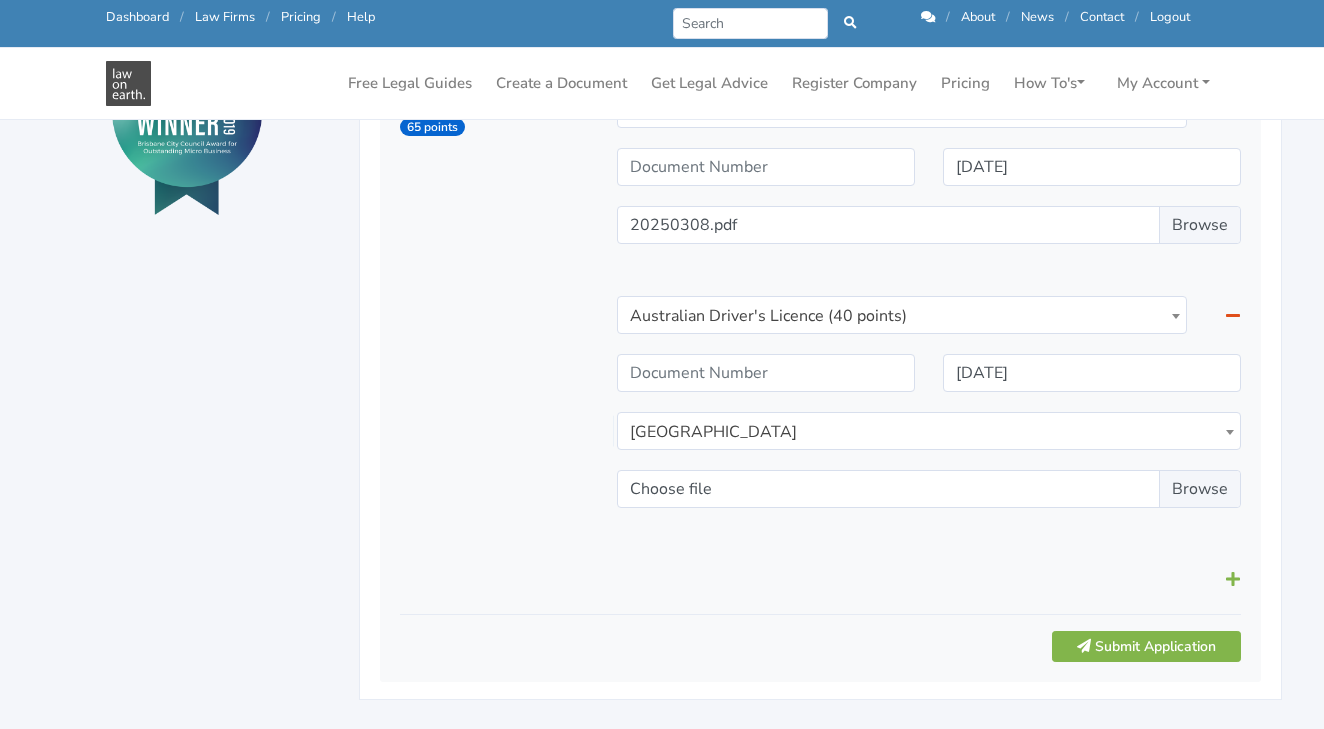 click on "Choose file" at bounding box center [929, 489] 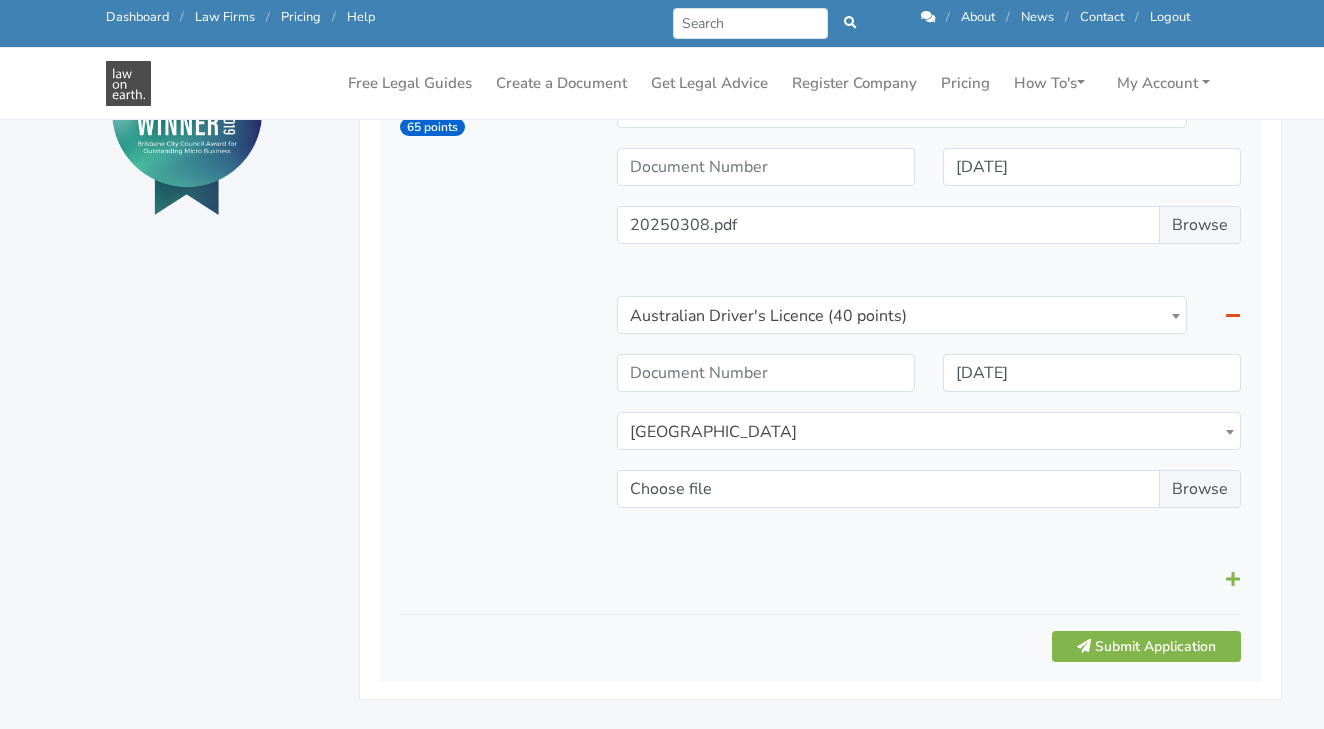 type on "C:\fakepath\Unknown-2.jpg" 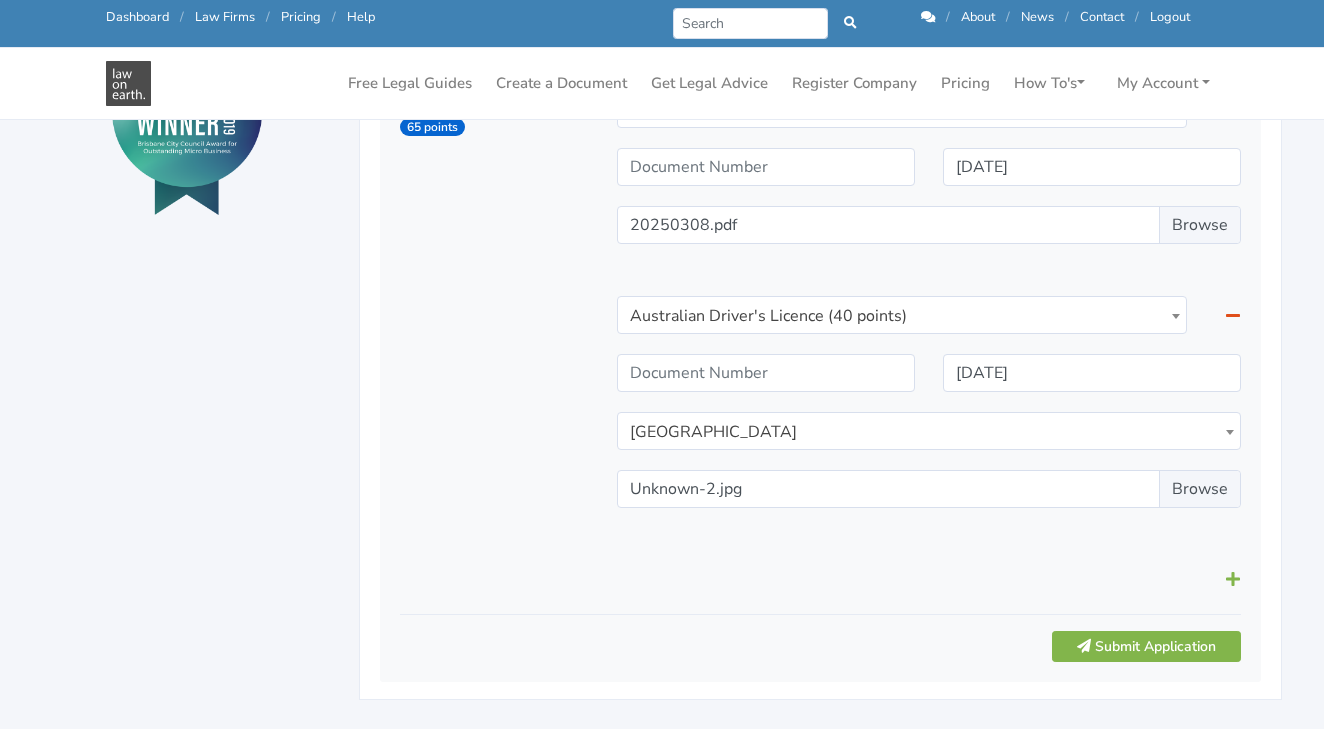 click at bounding box center (1233, 579) 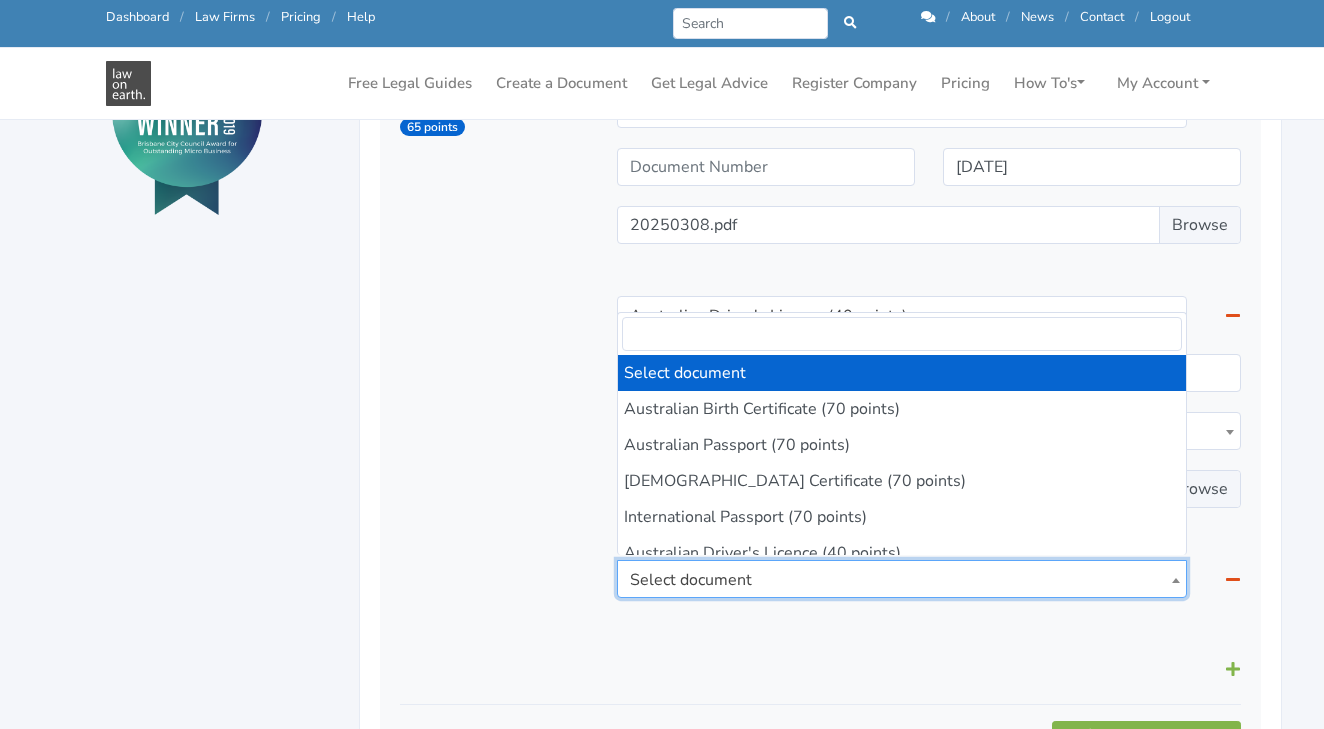 click on "Select document" at bounding box center [901, 580] 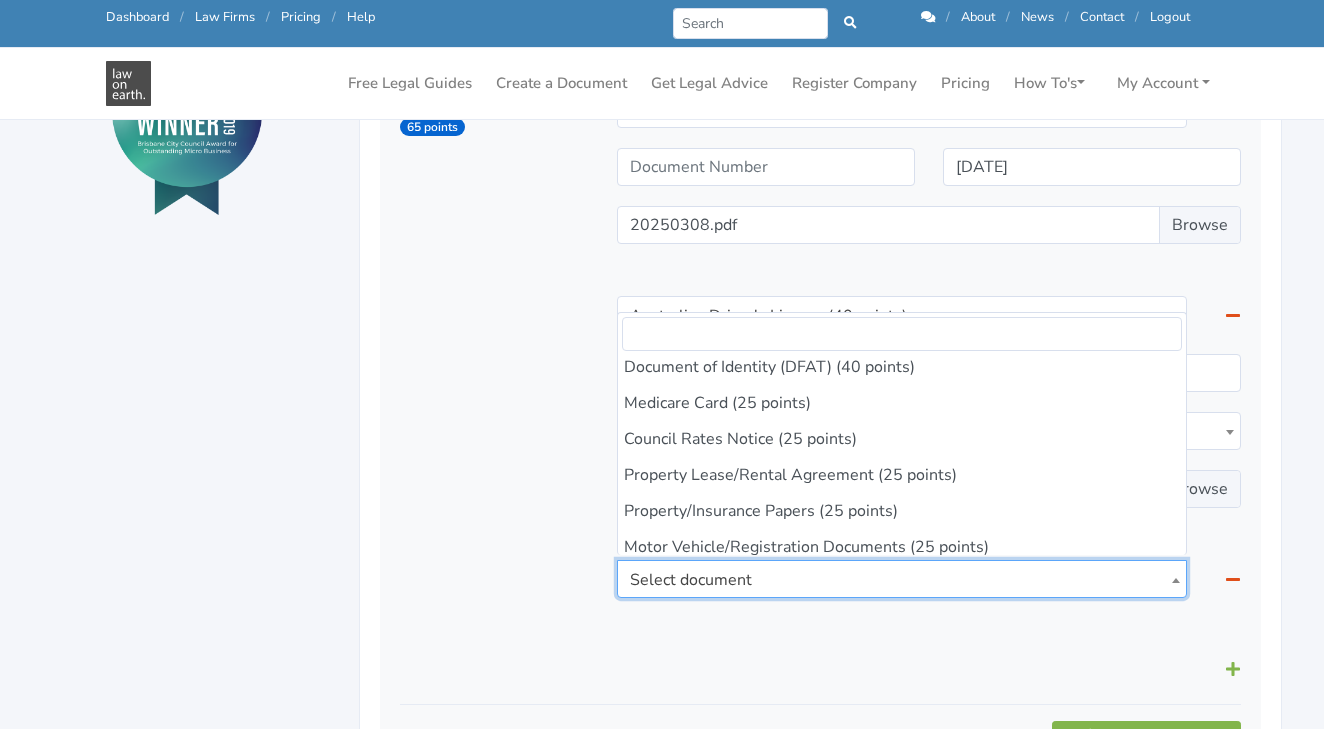 scroll, scrollTop: 480, scrollLeft: 0, axis: vertical 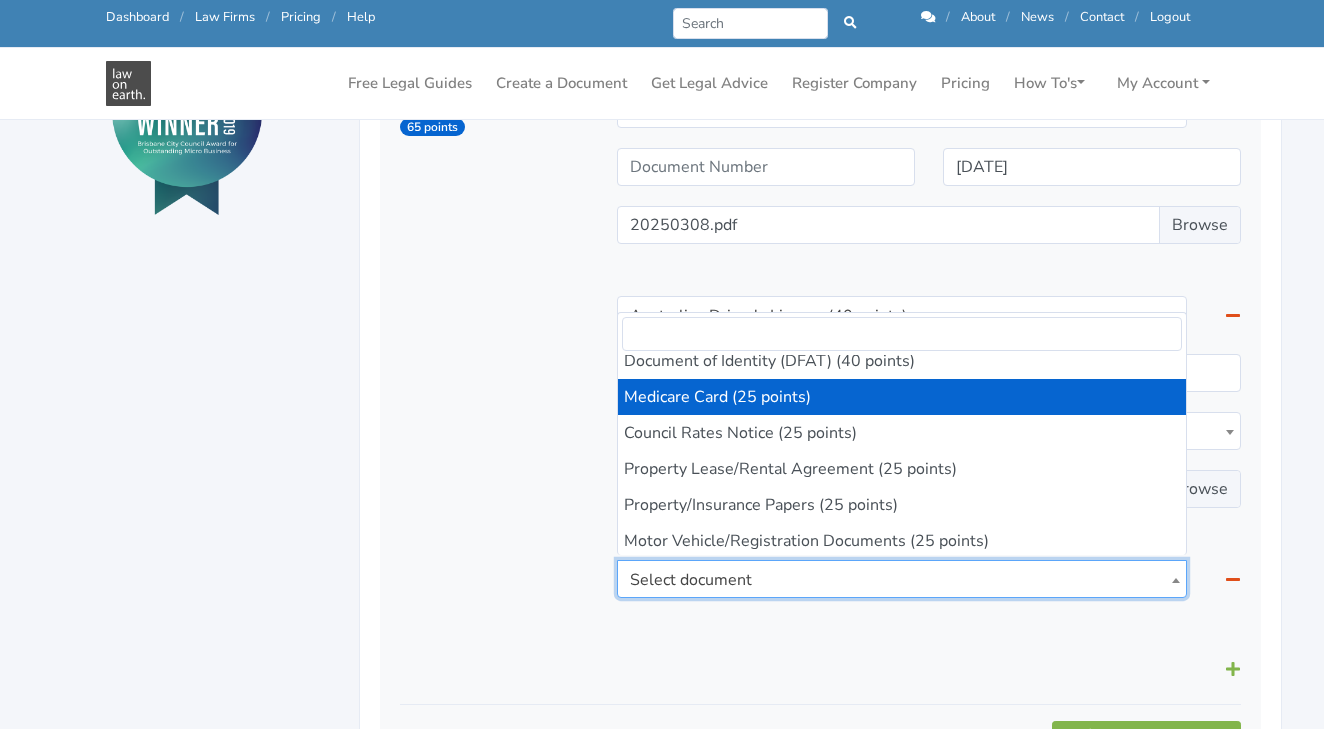 select on "13" 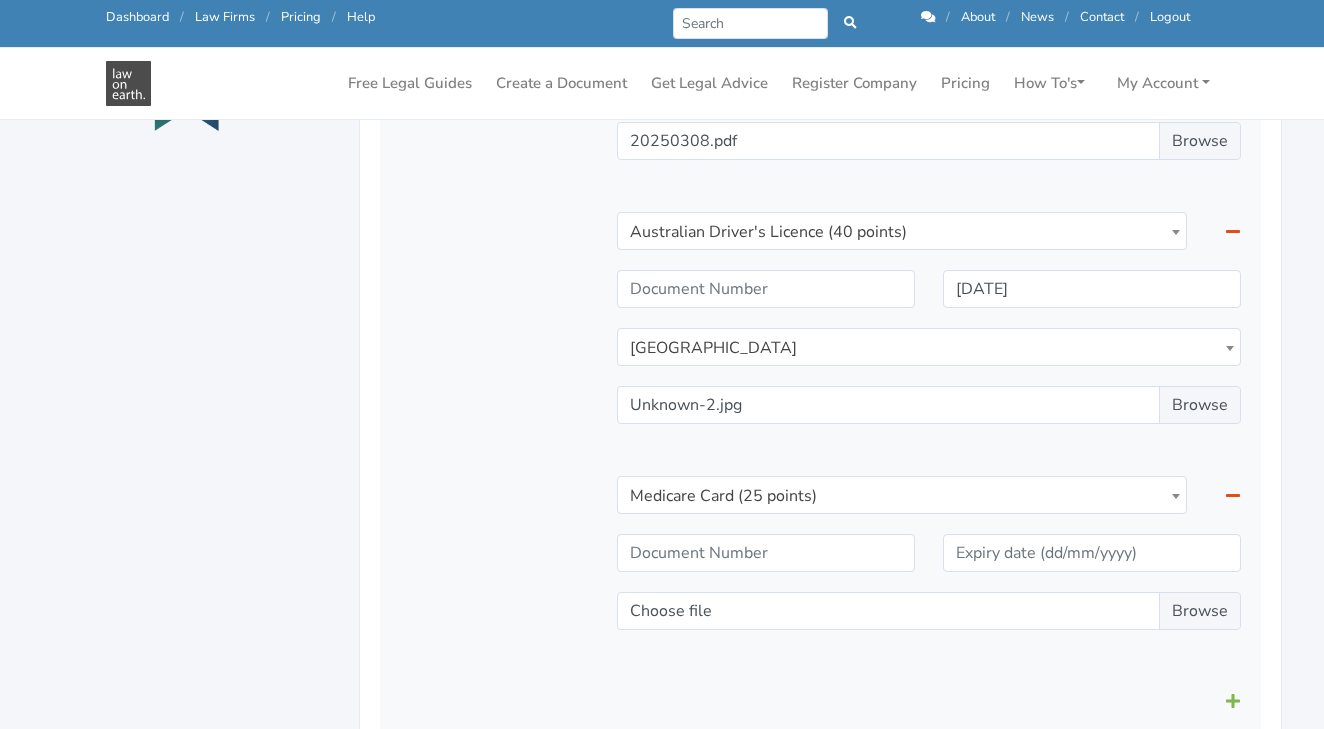 scroll, scrollTop: 1011, scrollLeft: 0, axis: vertical 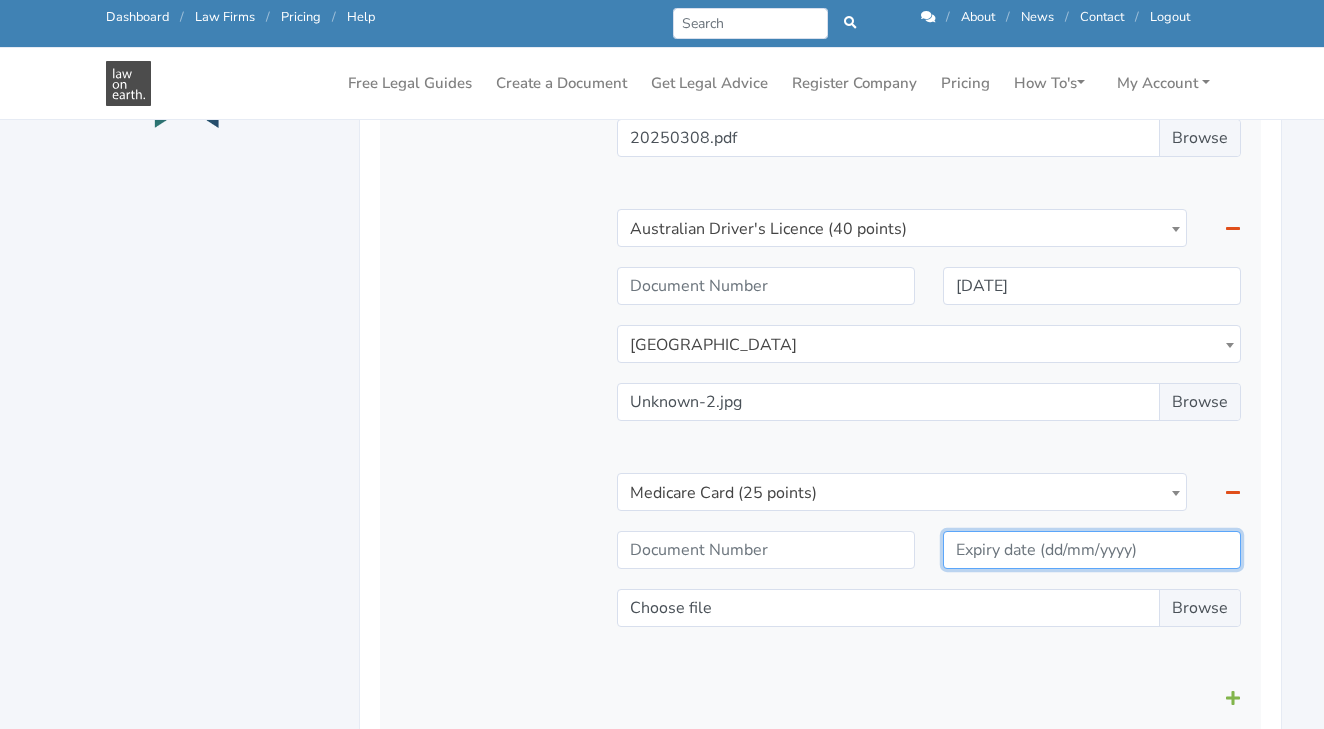 click at bounding box center [1092, 550] 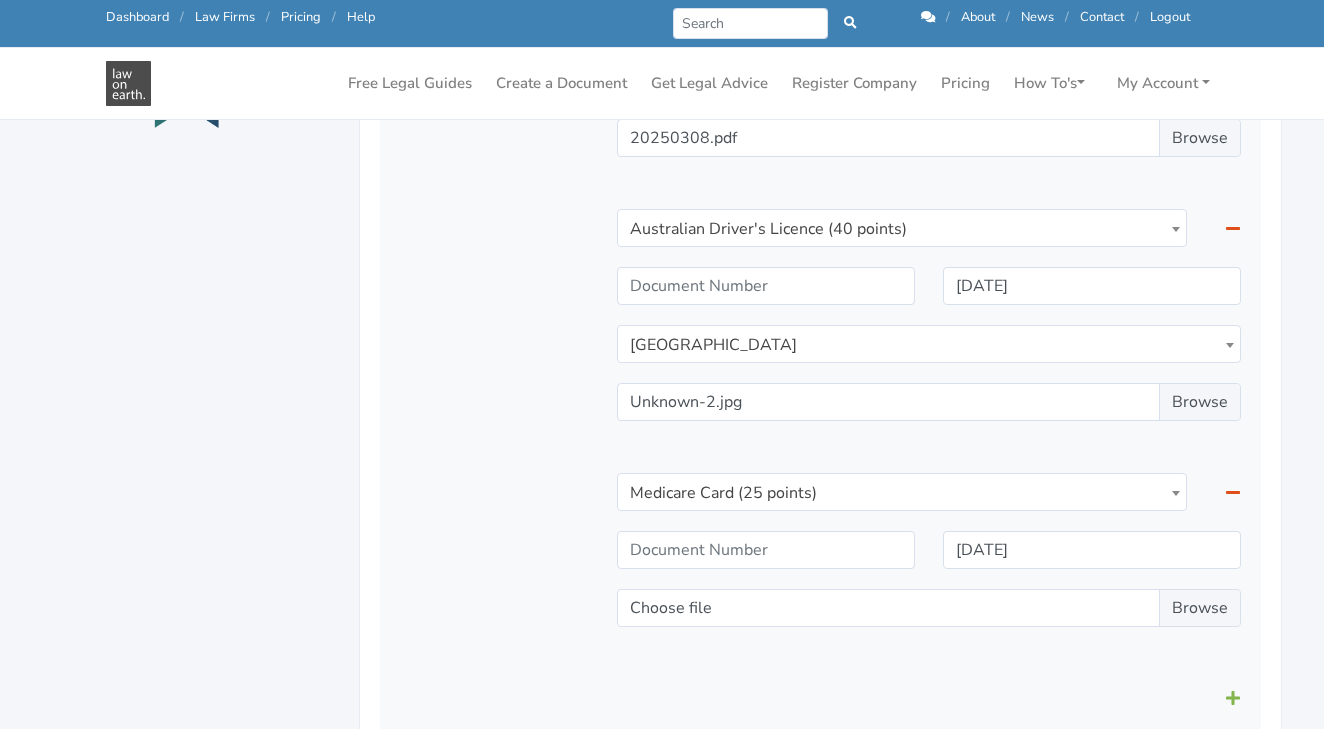 click on "Choose file" at bounding box center (929, 608) 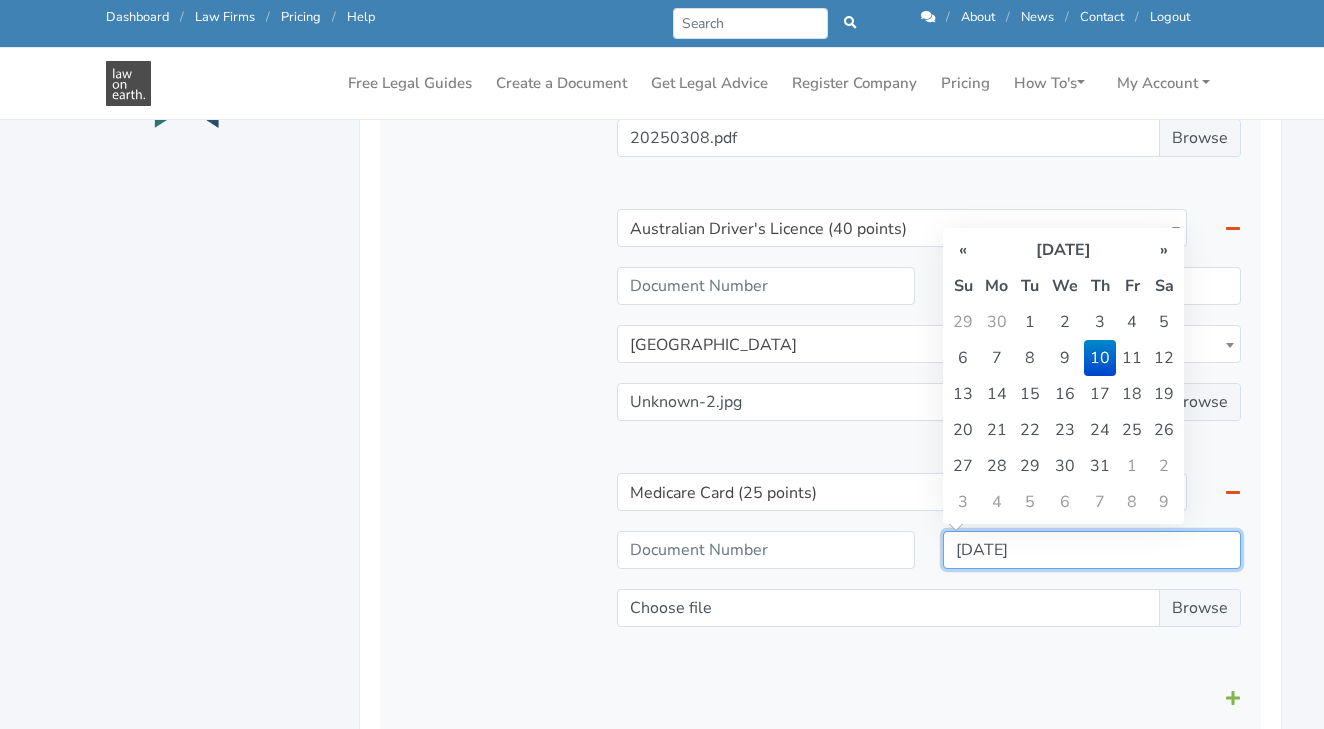 click on "10/07/2025" at bounding box center [1092, 550] 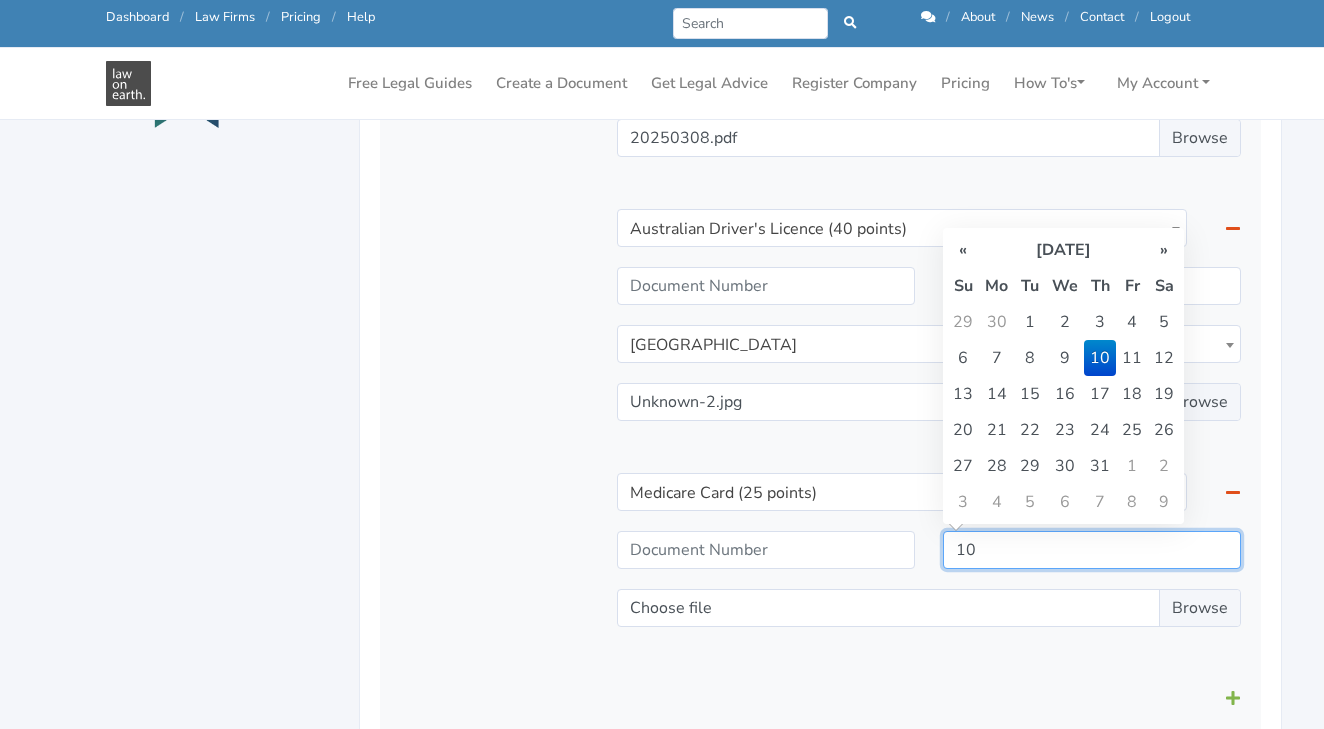 type on "1" 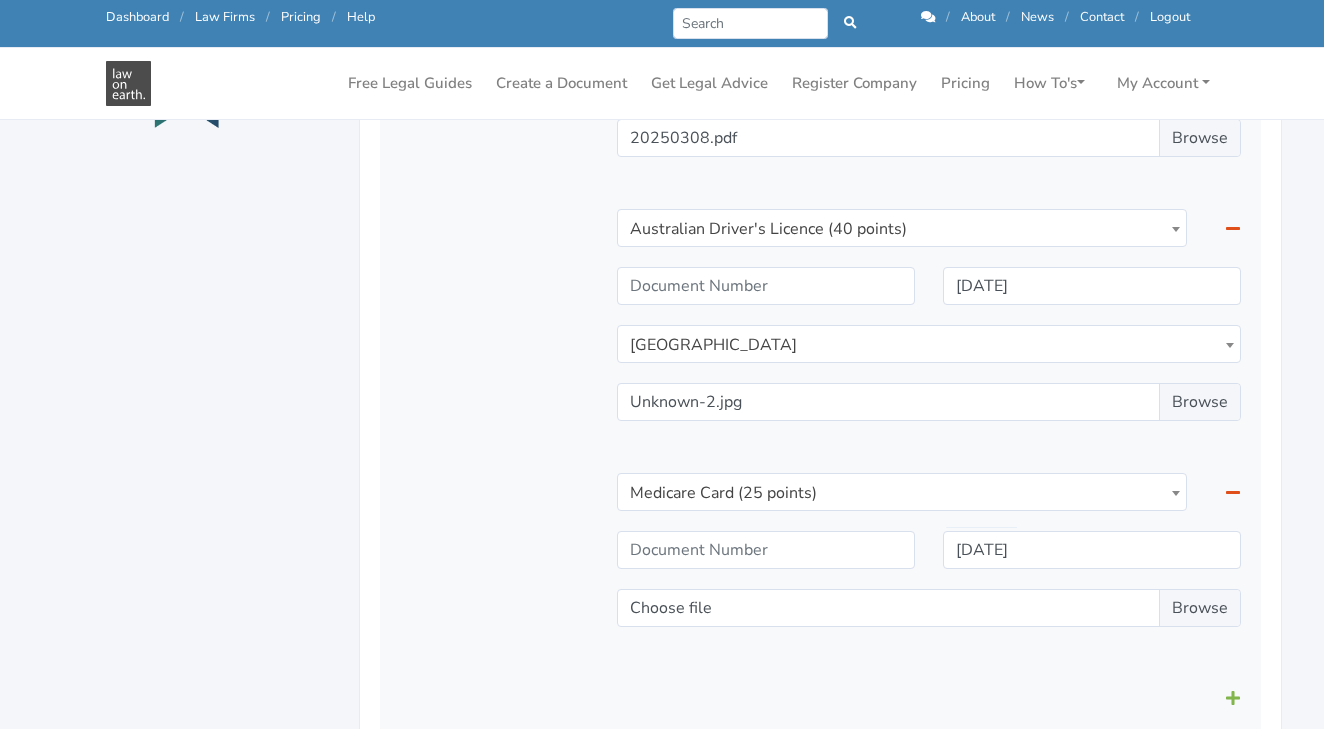 type on "10/07/2025" 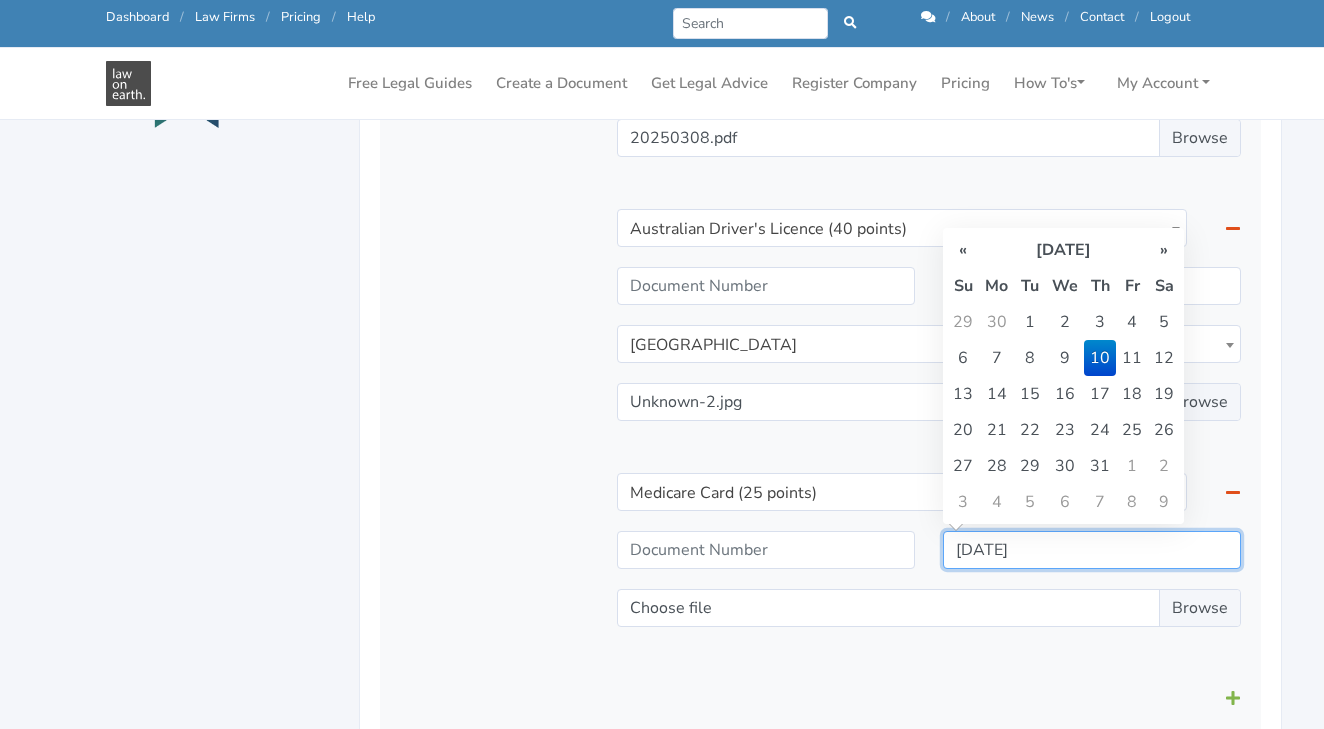 drag, startPoint x: 1051, startPoint y: 548, endPoint x: 934, endPoint y: 546, distance: 117.01709 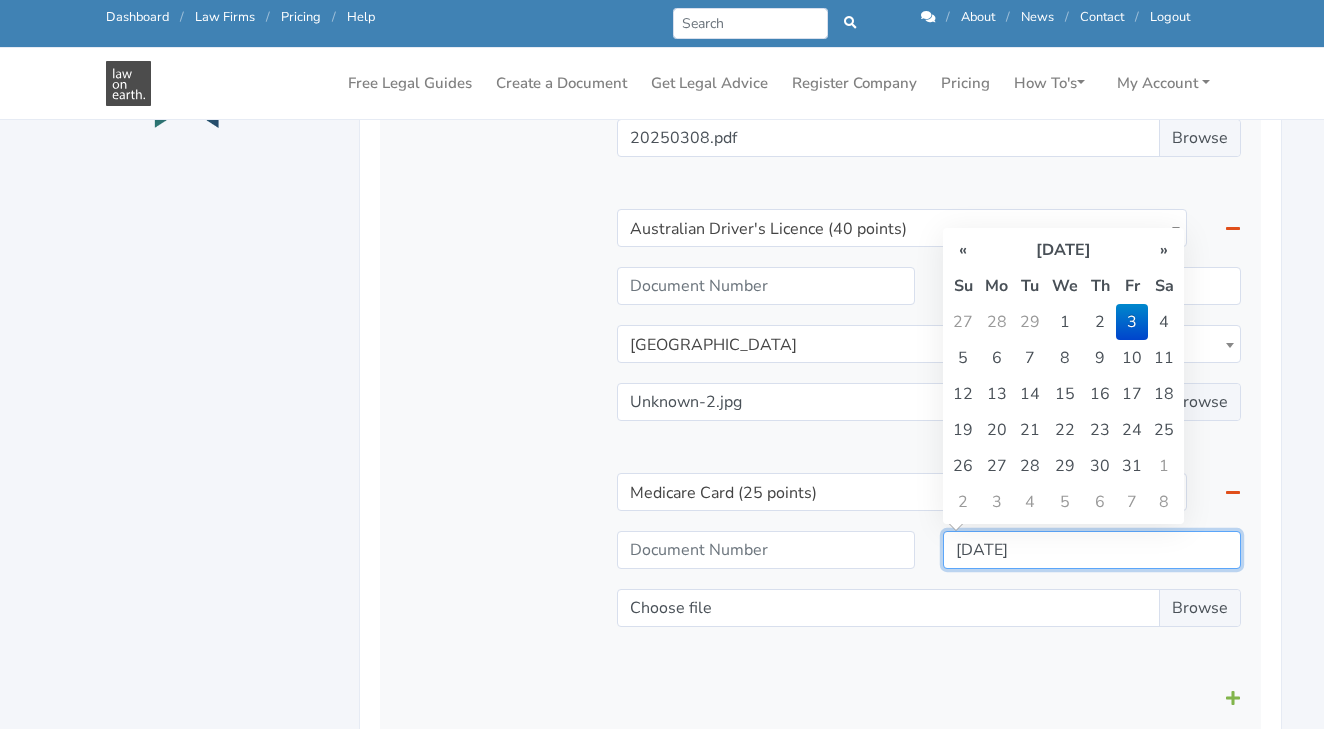 type on "03/03/2028" 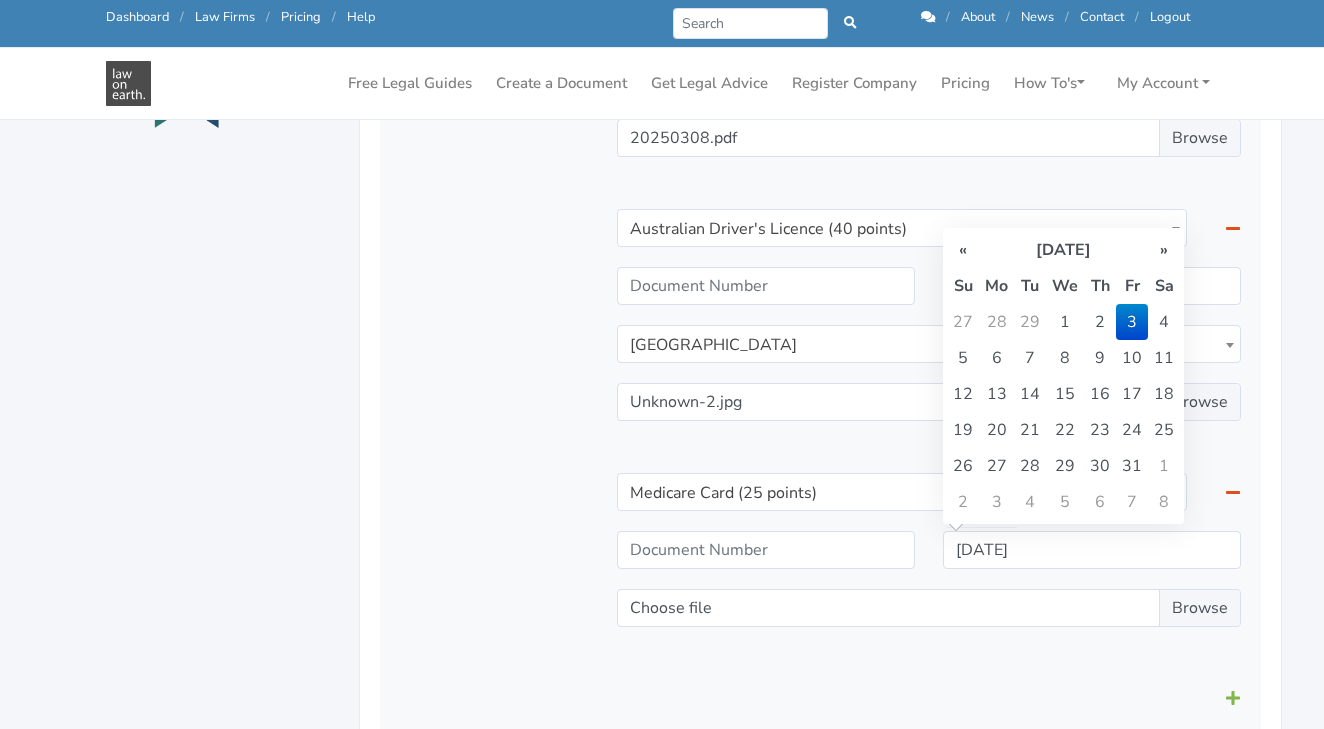 click on "Choose file" at bounding box center [929, 608] 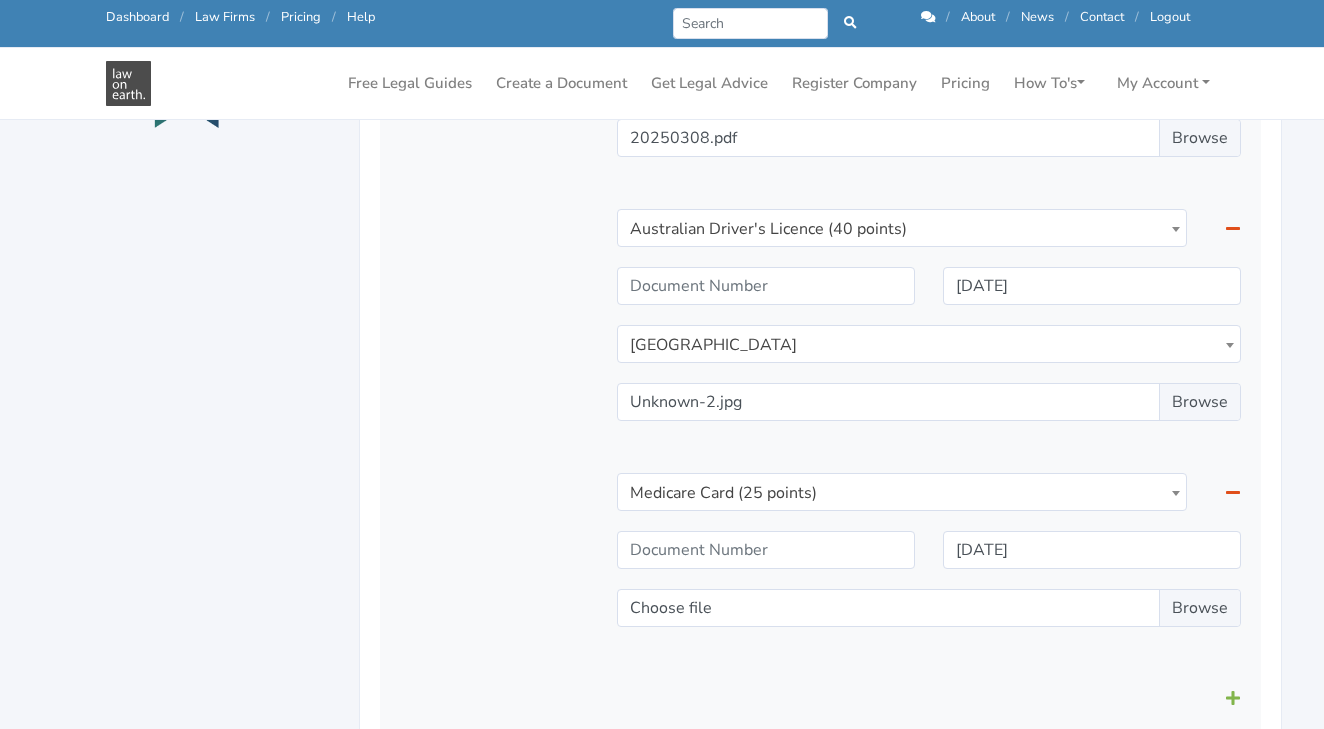 type on "C:\fakepath\medicare.png" 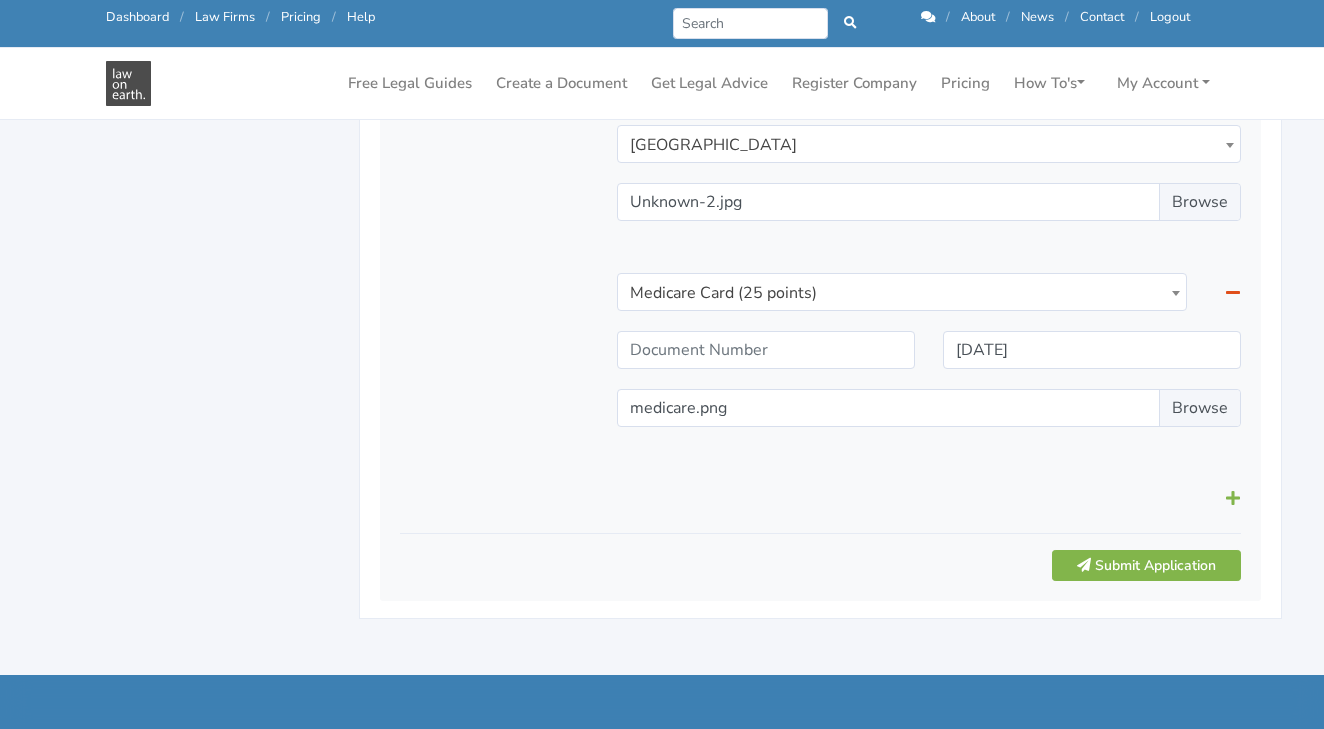 scroll, scrollTop: 1207, scrollLeft: 0, axis: vertical 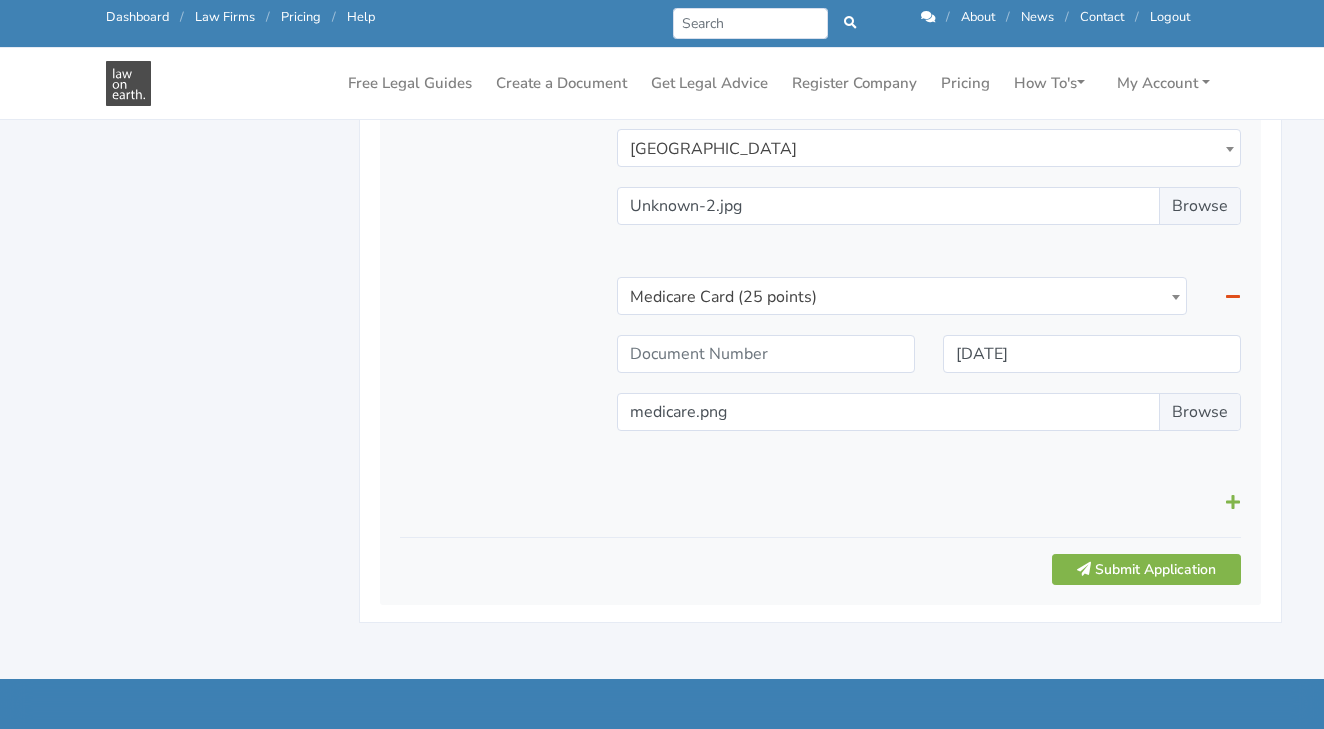 click at bounding box center [1233, 502] 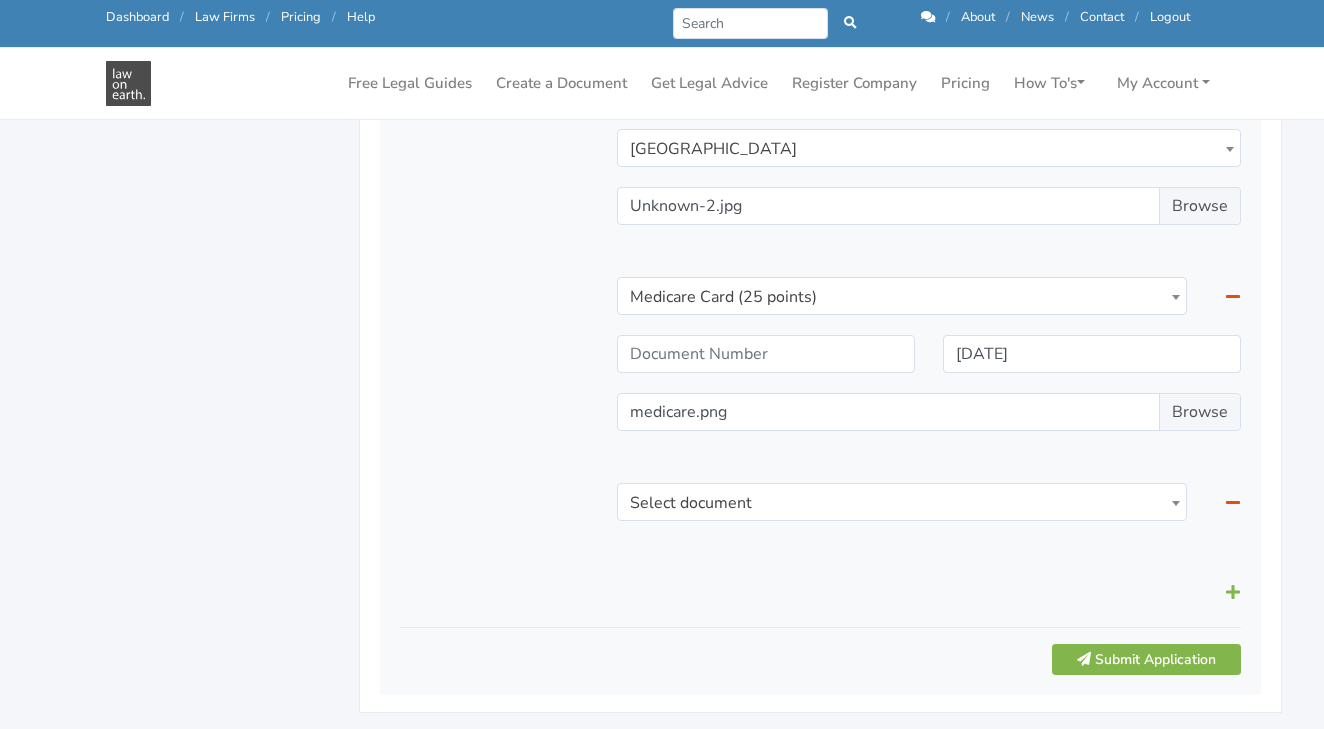 click on "Select document" at bounding box center (901, 503) 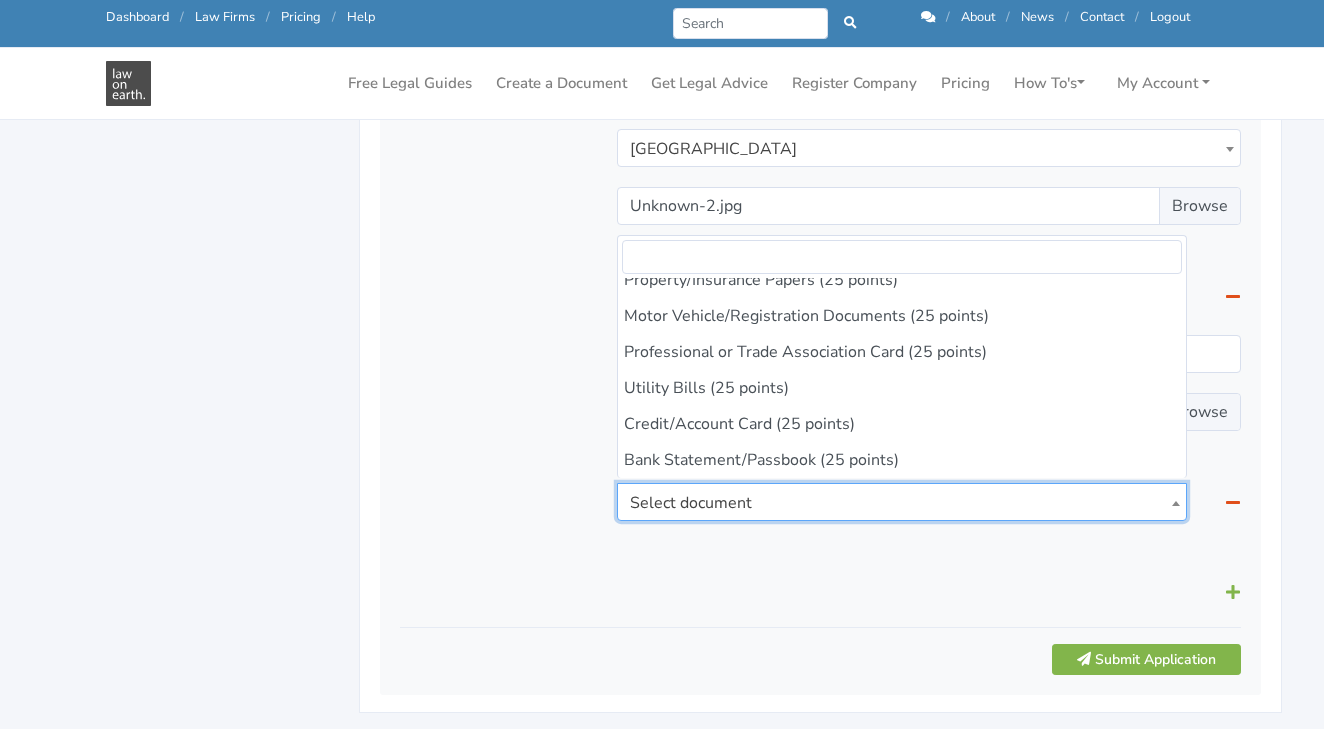 scroll, scrollTop: 628, scrollLeft: 0, axis: vertical 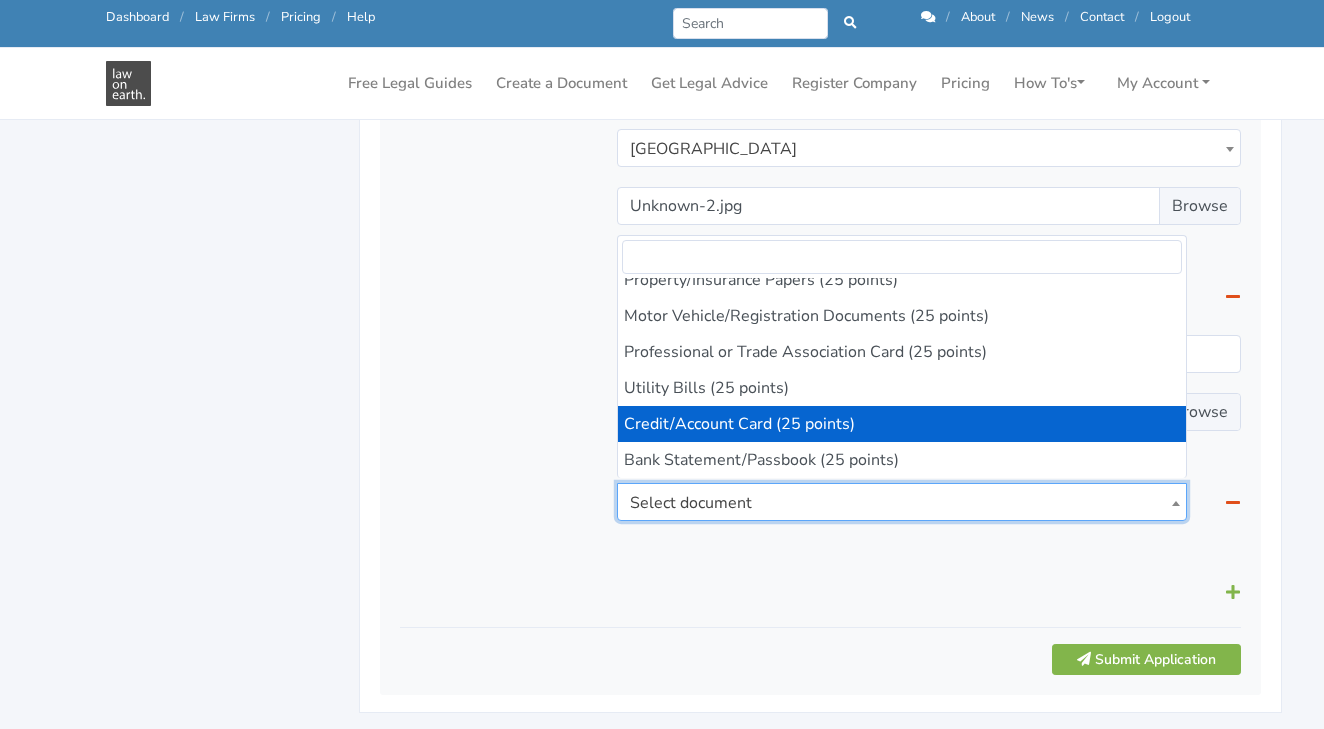 select on "20" 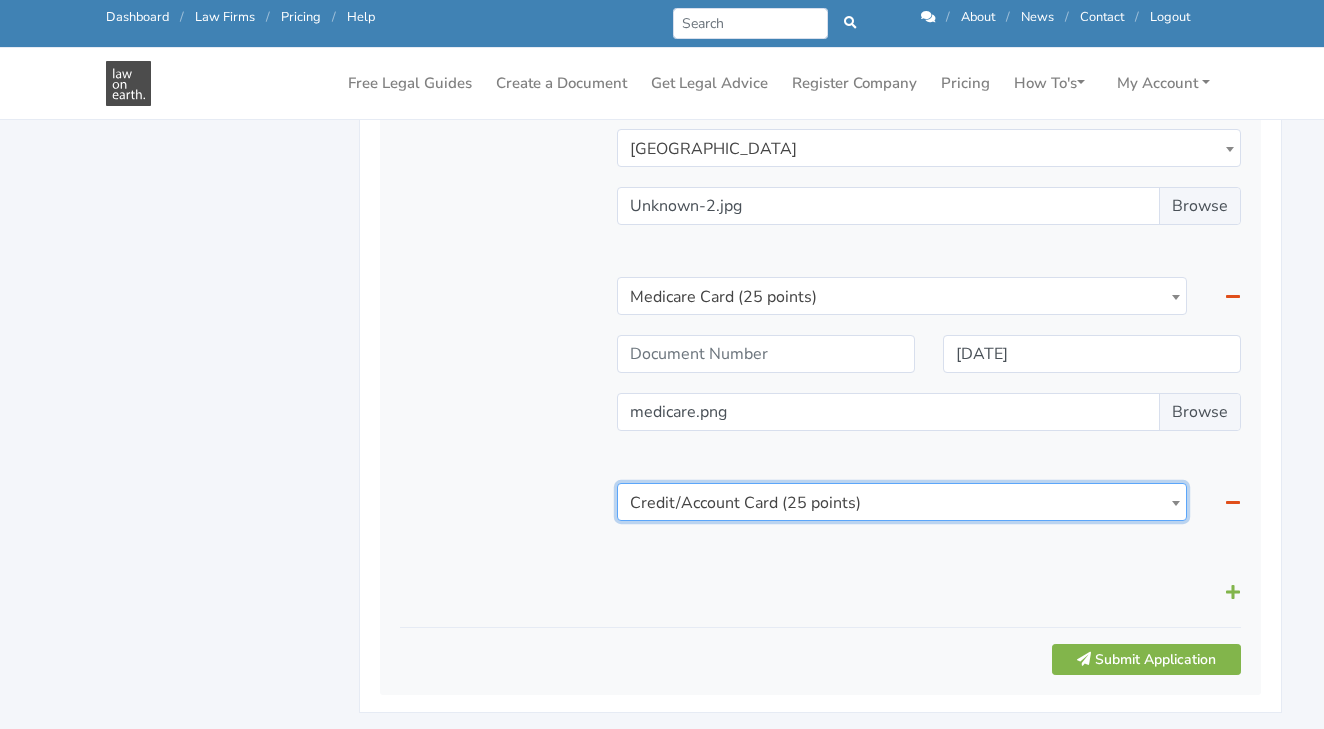 click on "Select document
Australian Birth Certificate (70  points)
Australian Passport (70  points)
Australian Citizenship Certificate (70  points) International Passport (70  points)" at bounding box center (929, 190) 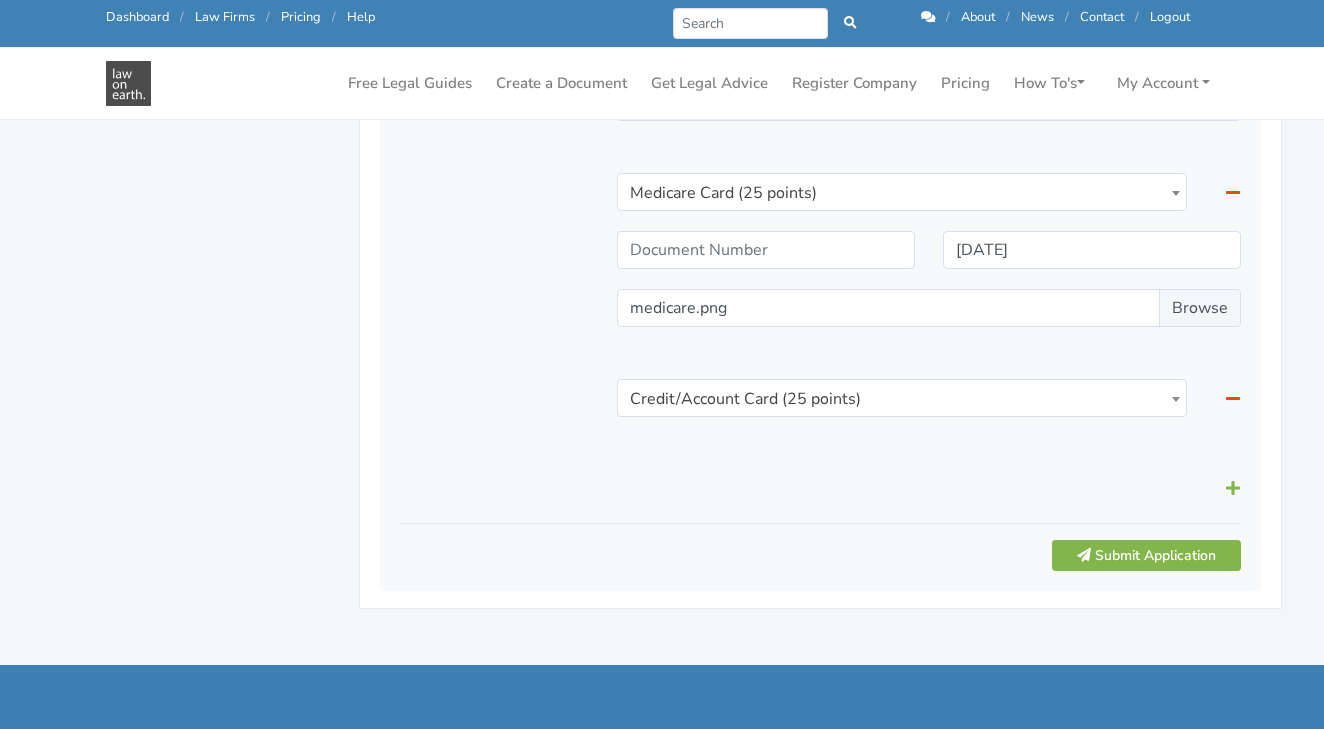 scroll, scrollTop: 1317, scrollLeft: 0, axis: vertical 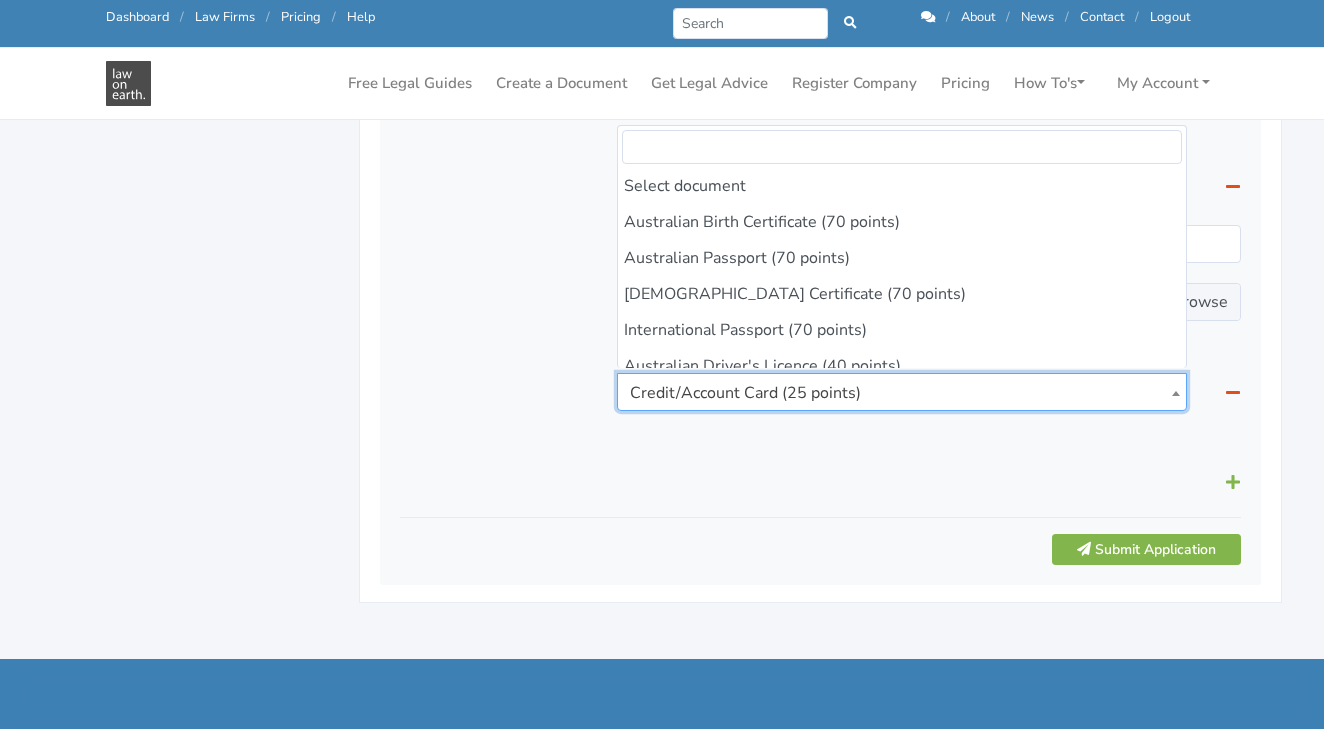 click at bounding box center (1176, 393) 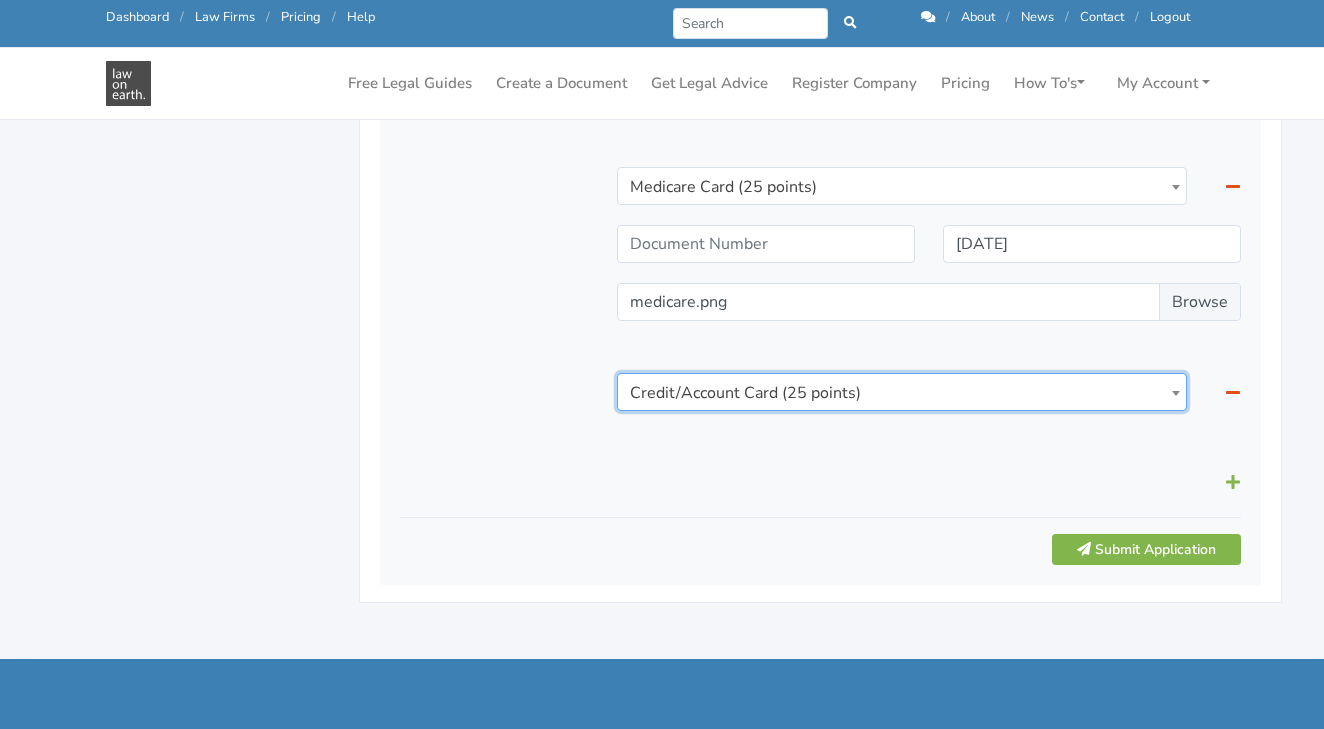 click on "Select document
Australian Birth Certificate (70  points)
Australian Passport (70  points)
Australian Citizenship Certificate (70  points) International Passport (70  points)" at bounding box center [929, 80] 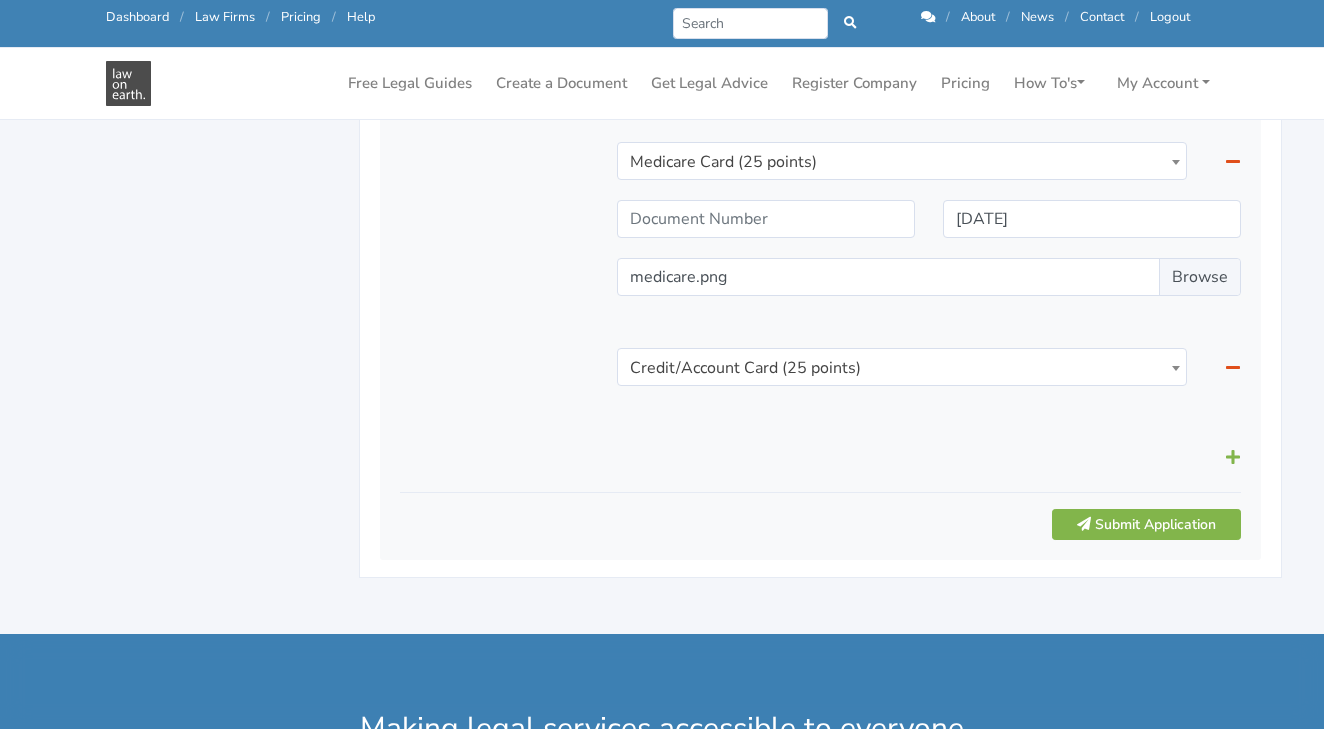 scroll, scrollTop: 1359, scrollLeft: 0, axis: vertical 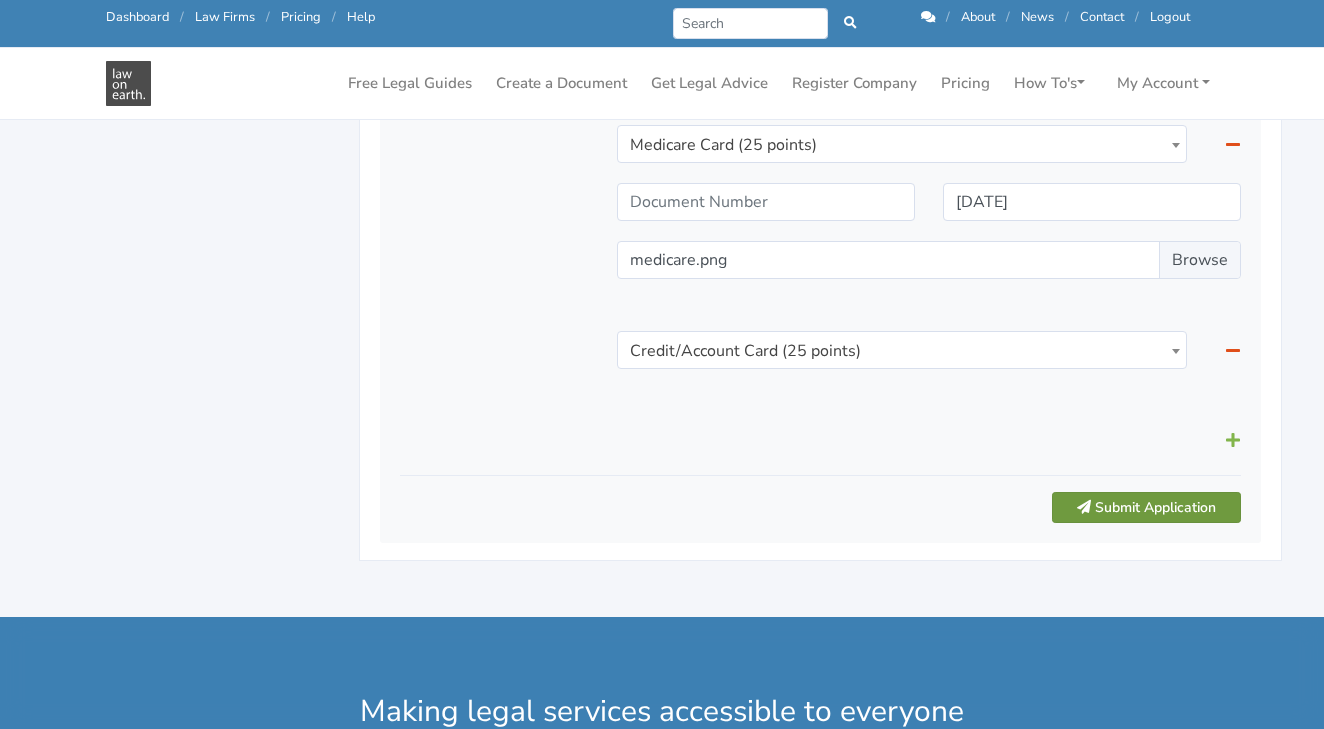 click on "Submit Application" at bounding box center [1146, 507] 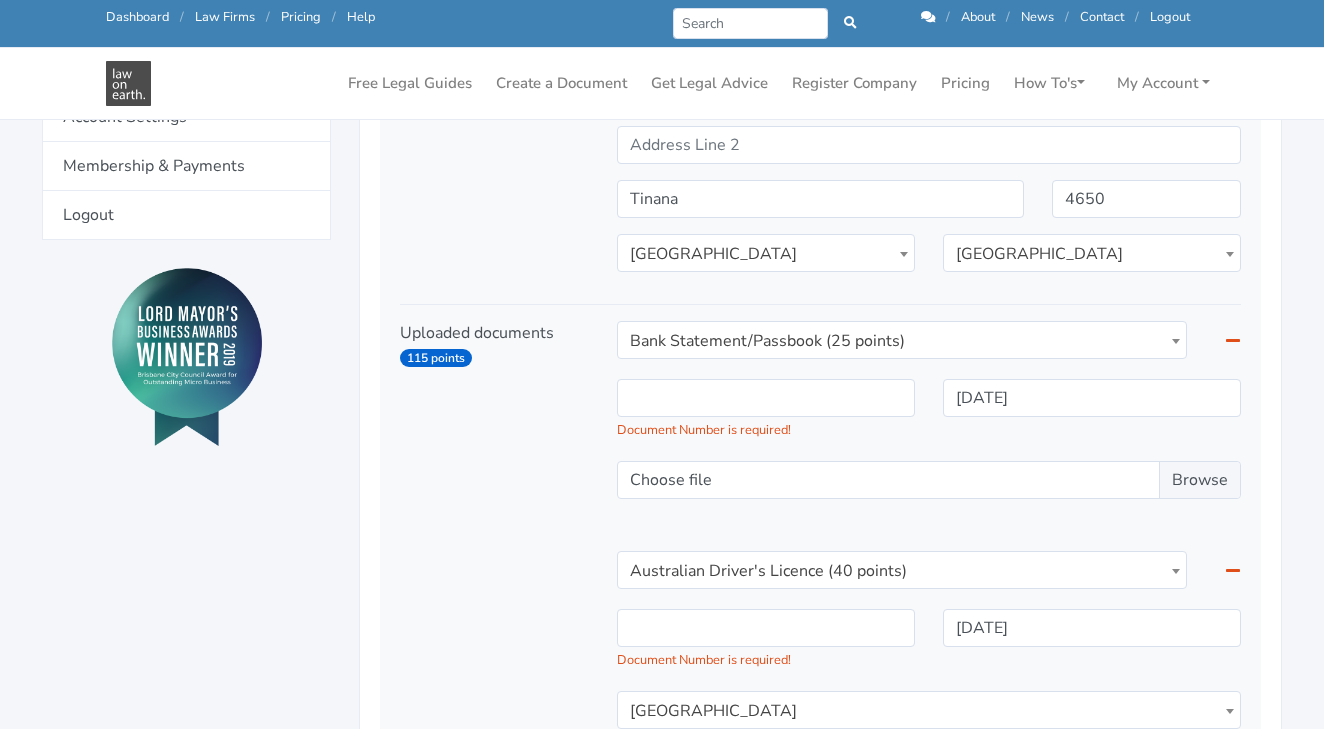 scroll, scrollTop: 823, scrollLeft: 0, axis: vertical 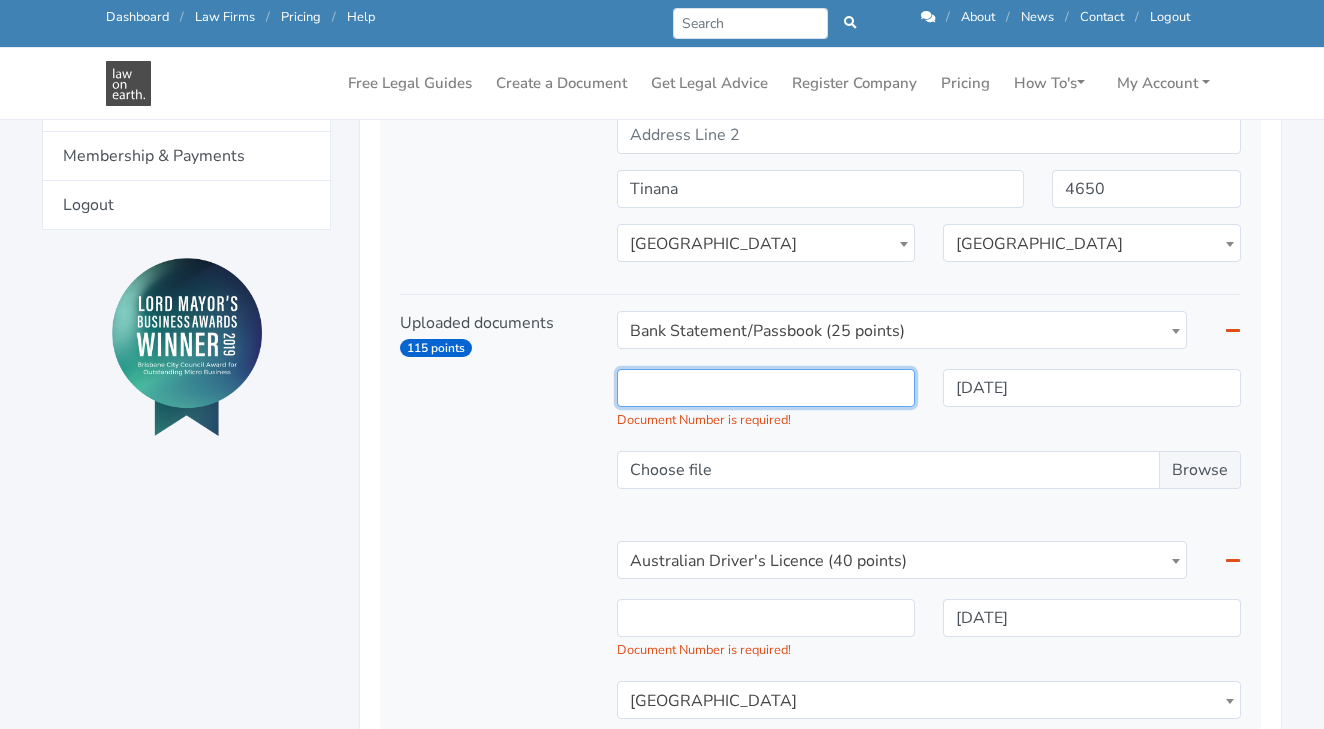 click at bounding box center (766, 388) 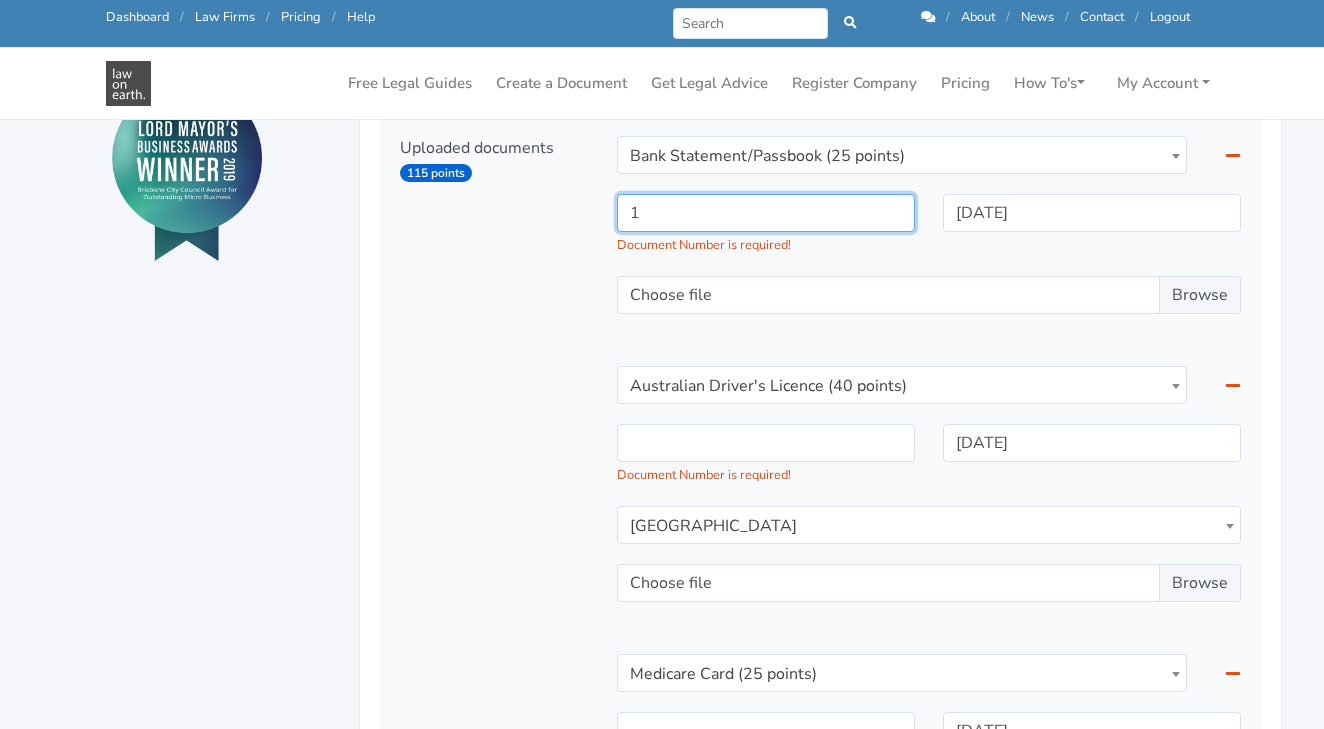 scroll, scrollTop: 1003, scrollLeft: 0, axis: vertical 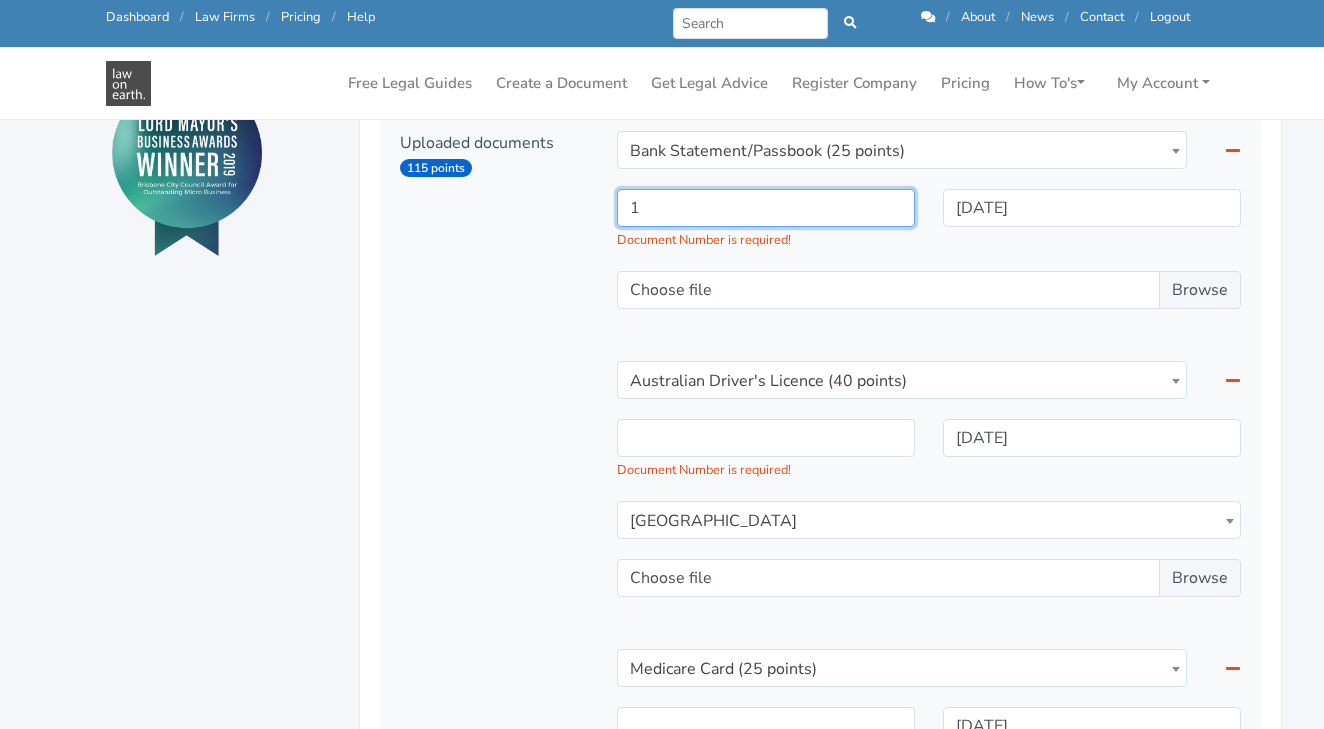 type on "1" 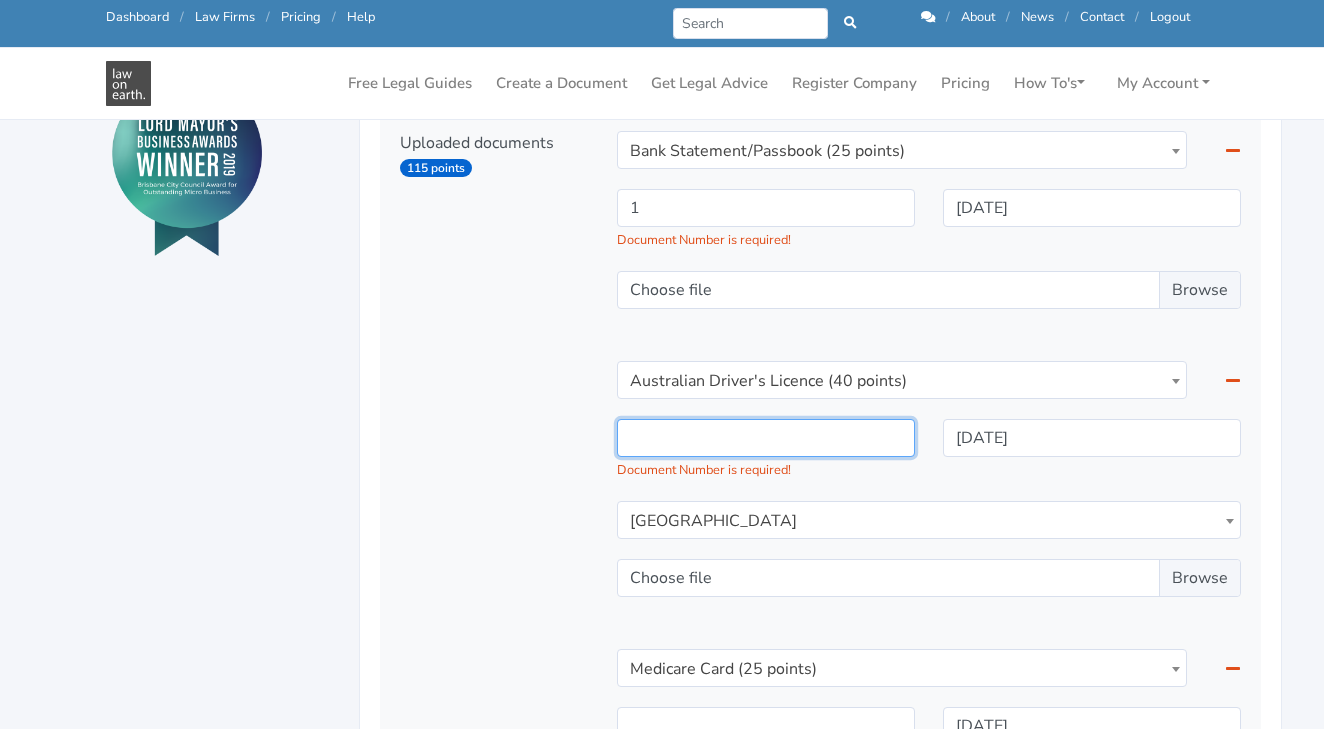 click at bounding box center (766, 438) 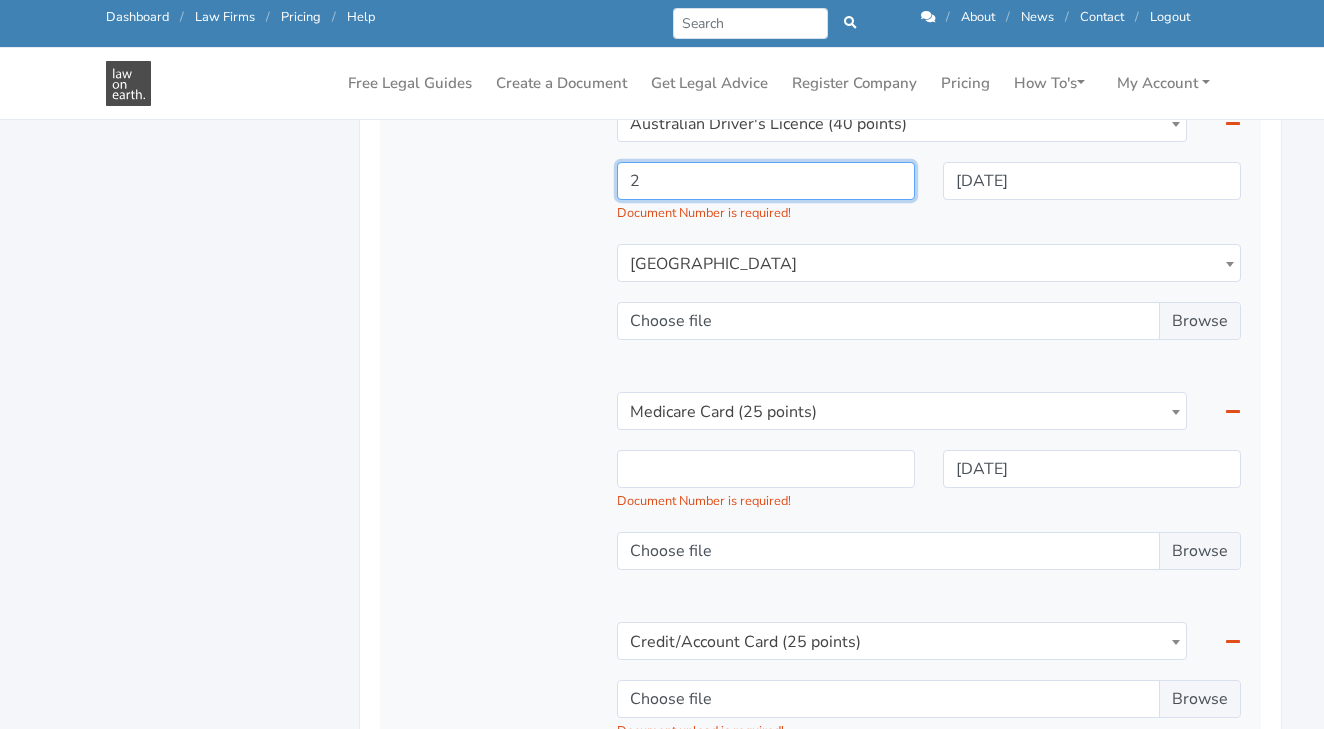 scroll, scrollTop: 1266, scrollLeft: 0, axis: vertical 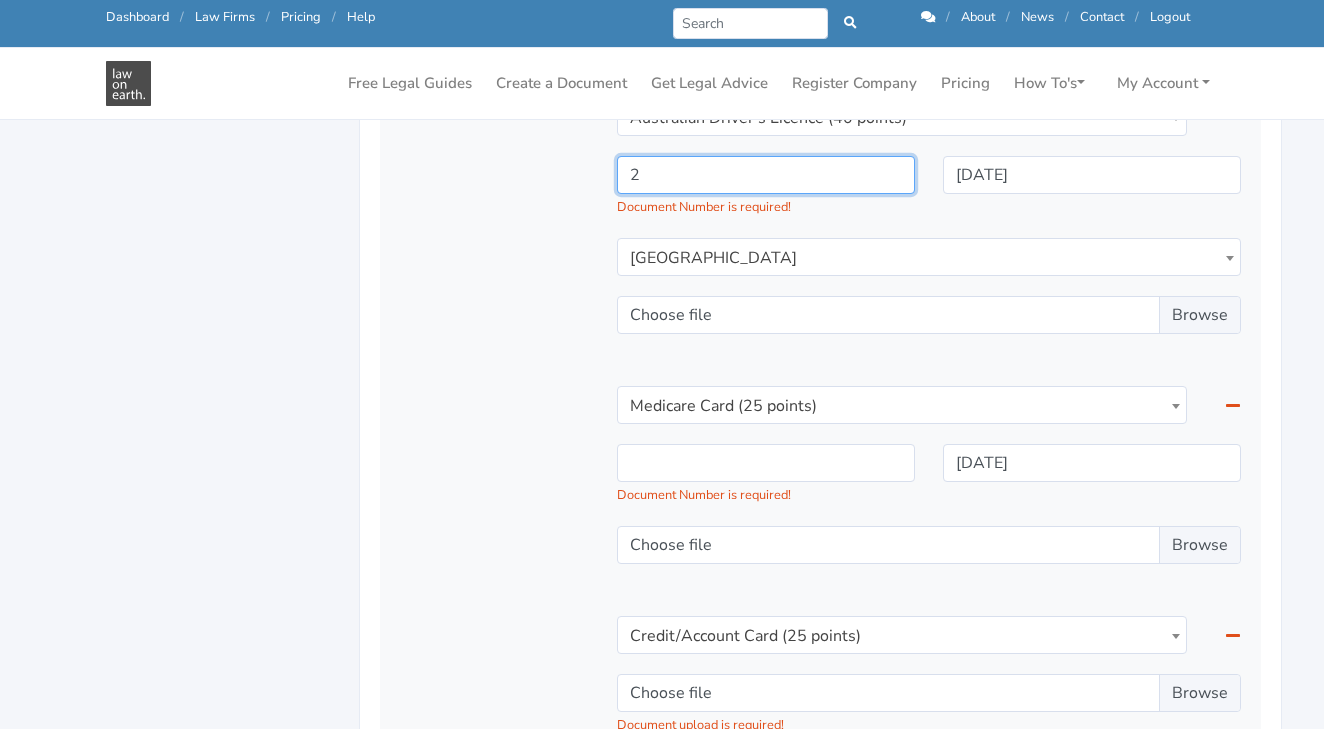 type on "2" 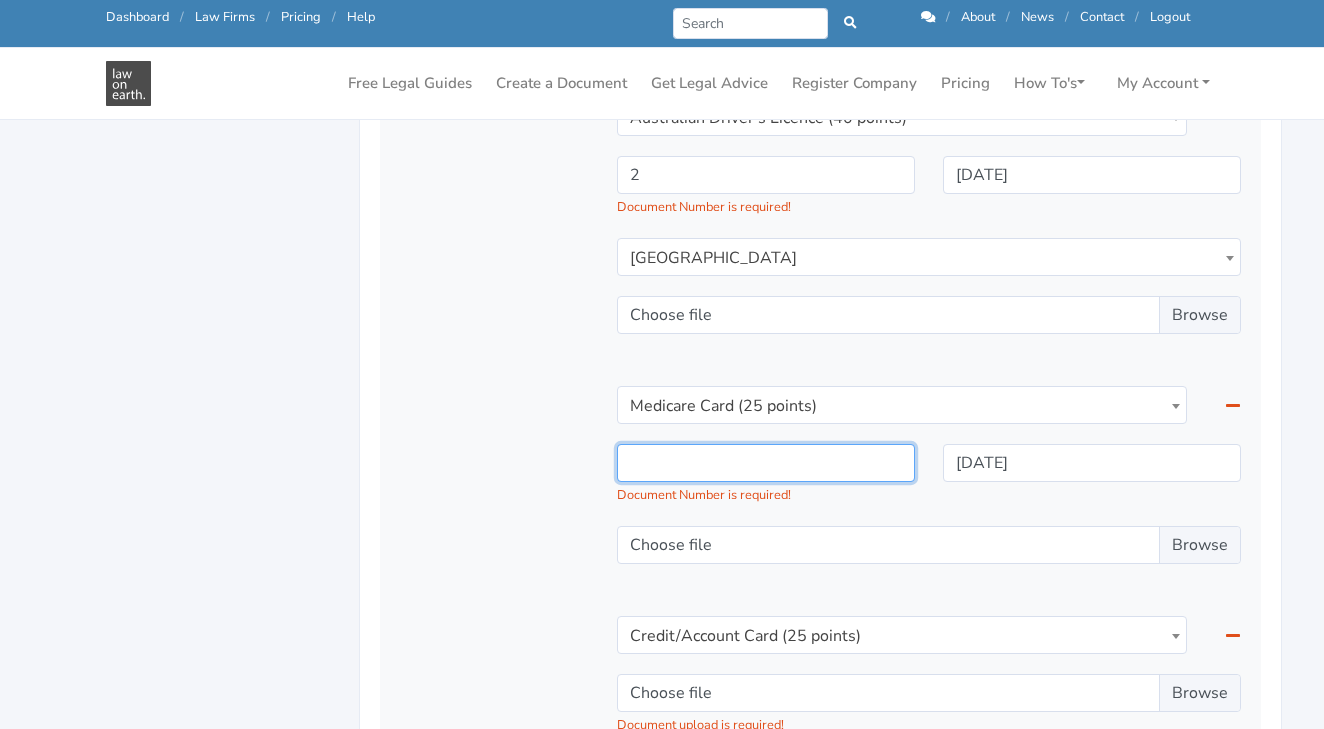 click at bounding box center (766, 463) 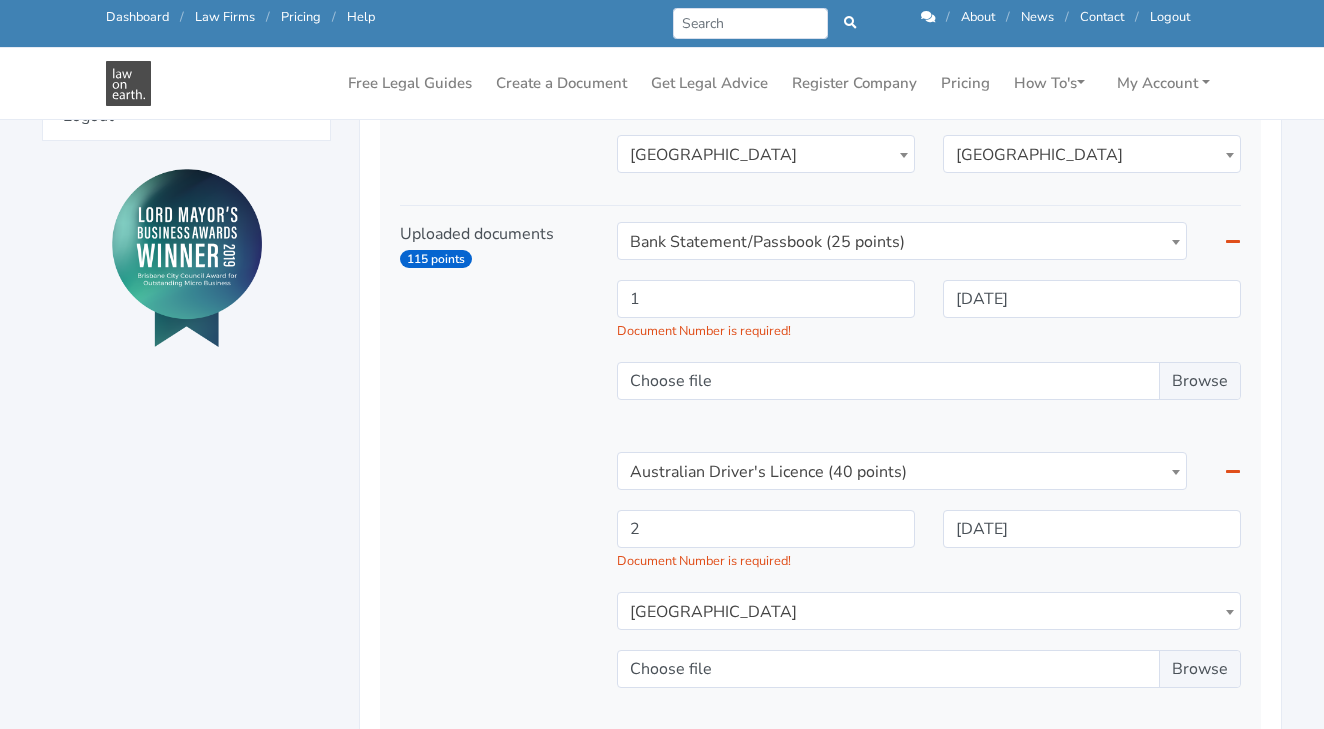 scroll, scrollTop: 911, scrollLeft: 0, axis: vertical 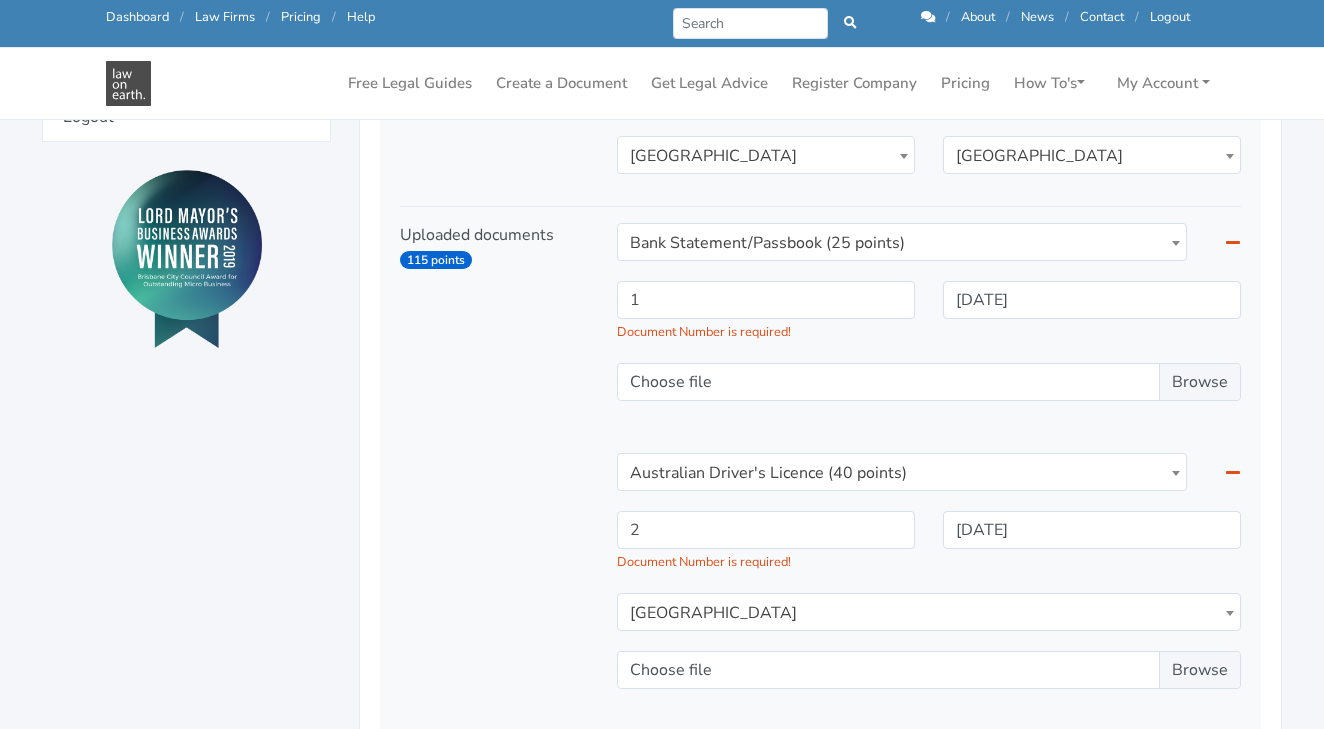 type on "3" 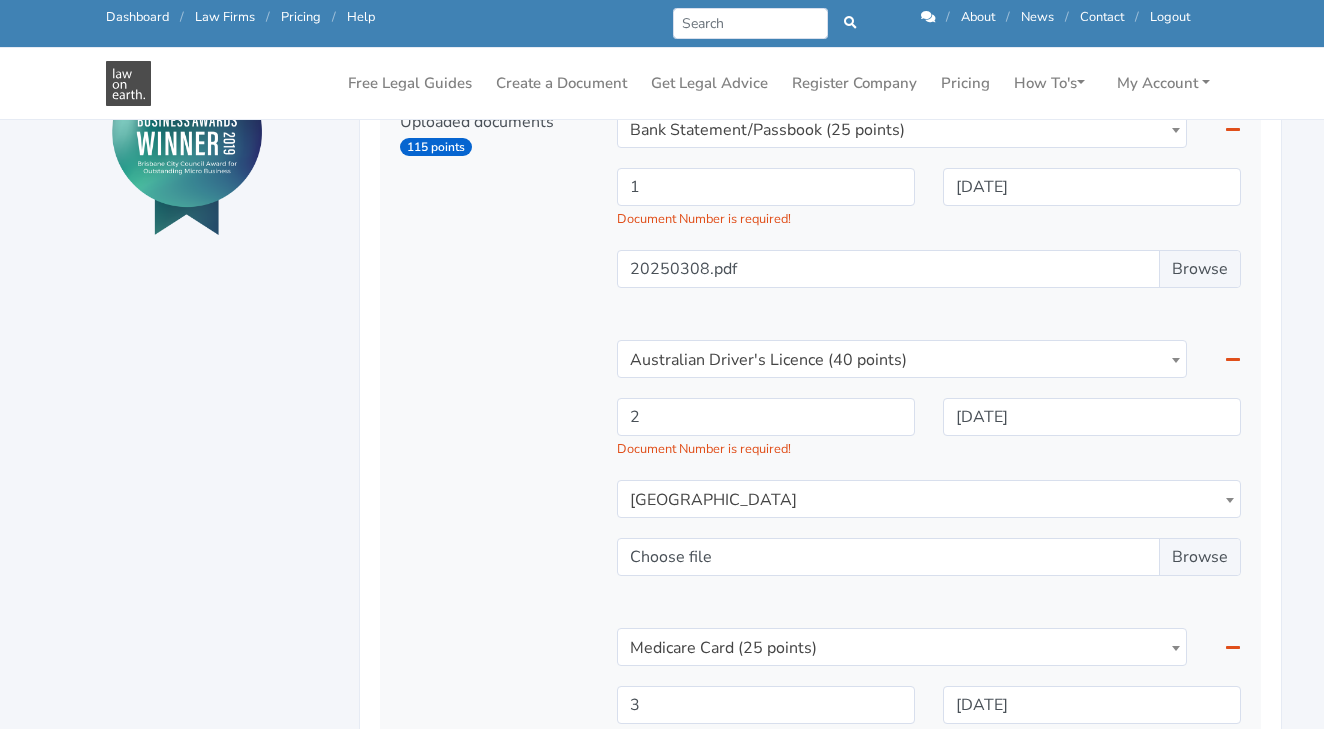 scroll, scrollTop: 1043, scrollLeft: 0, axis: vertical 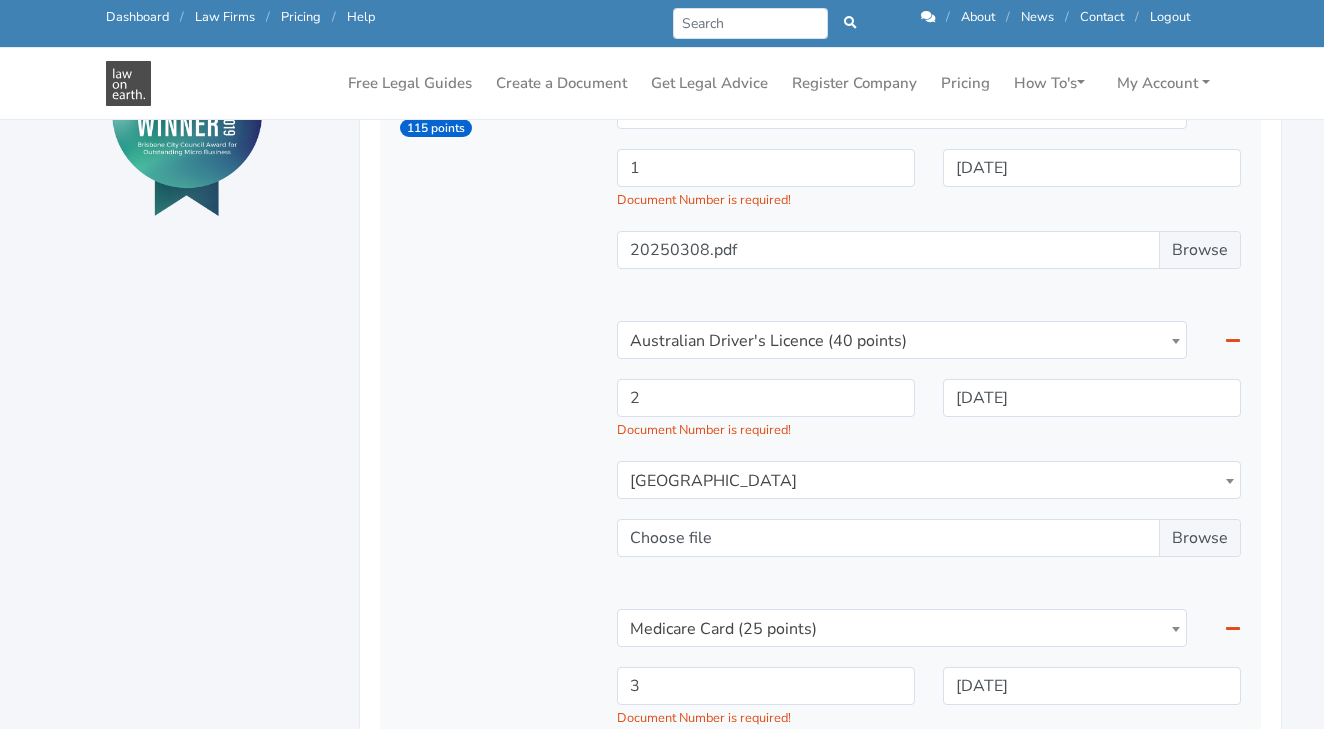 click on "Choose file" at bounding box center [929, 538] 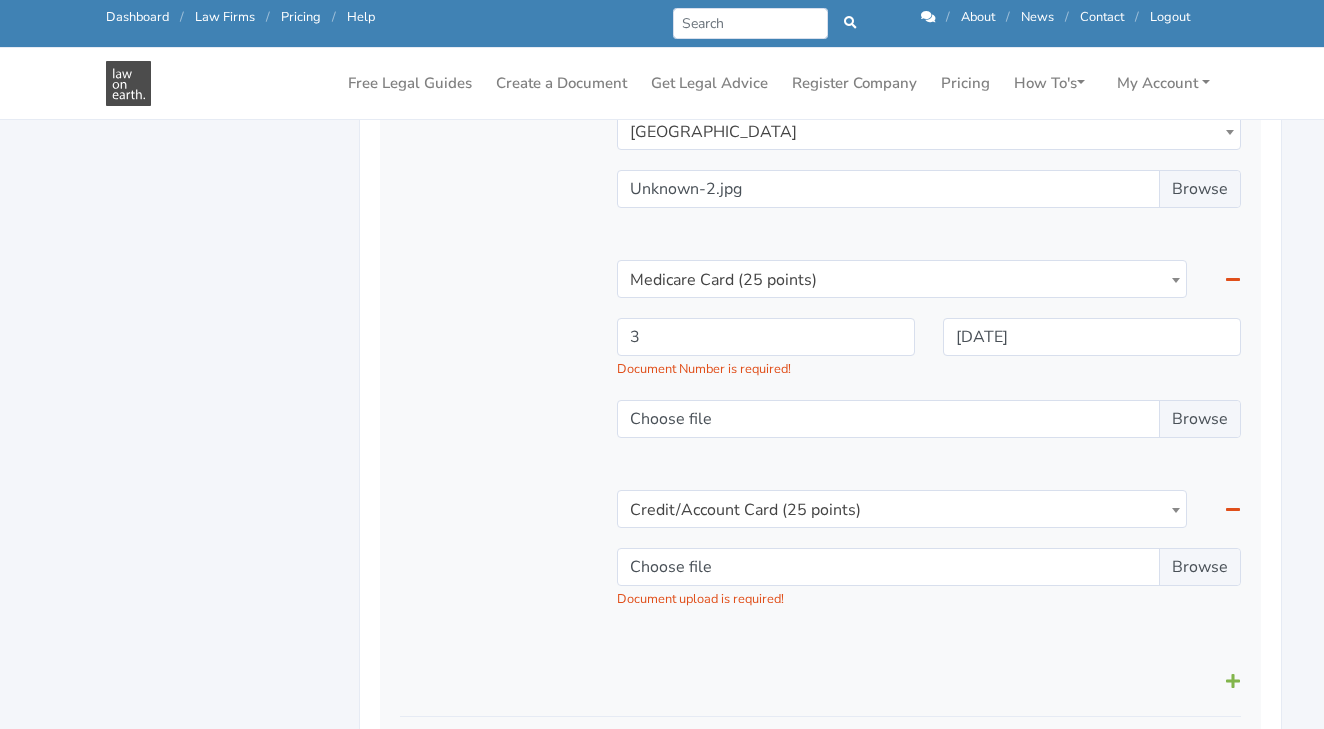 scroll, scrollTop: 1398, scrollLeft: 0, axis: vertical 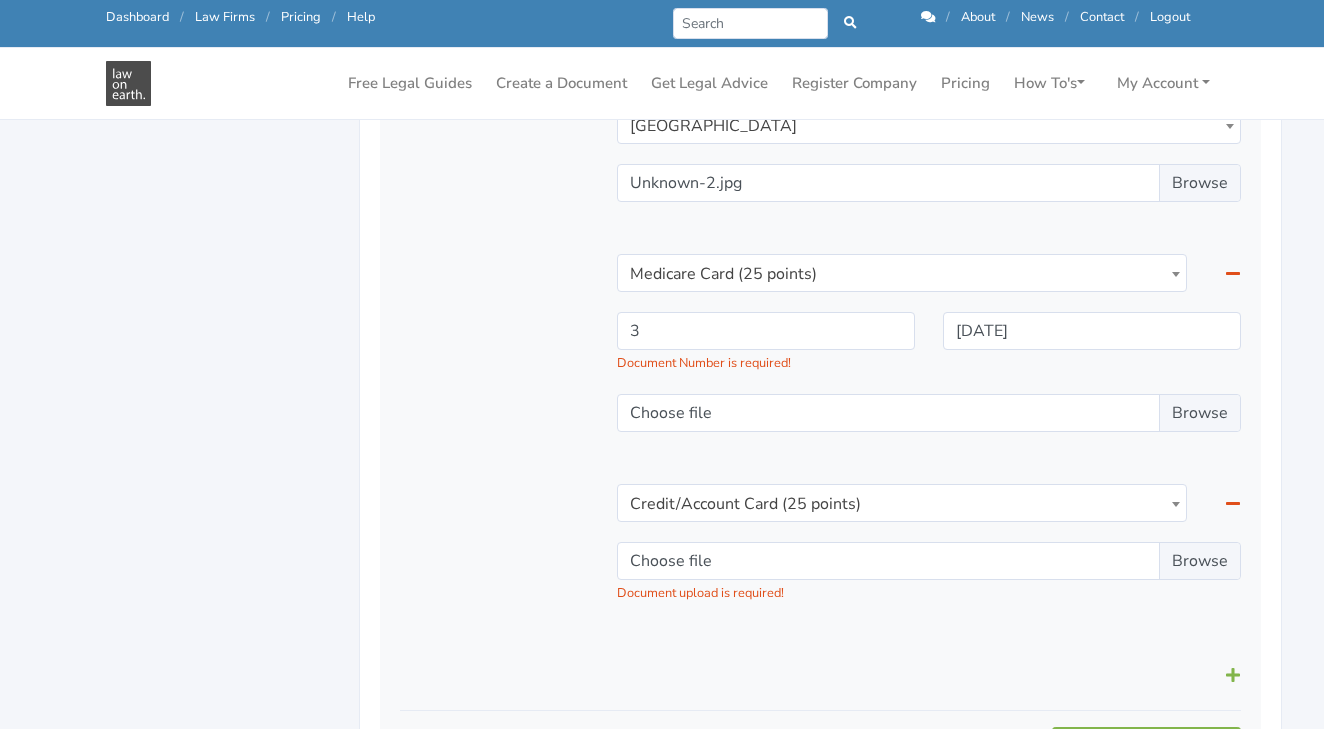 click on "Choose file" at bounding box center (929, 413) 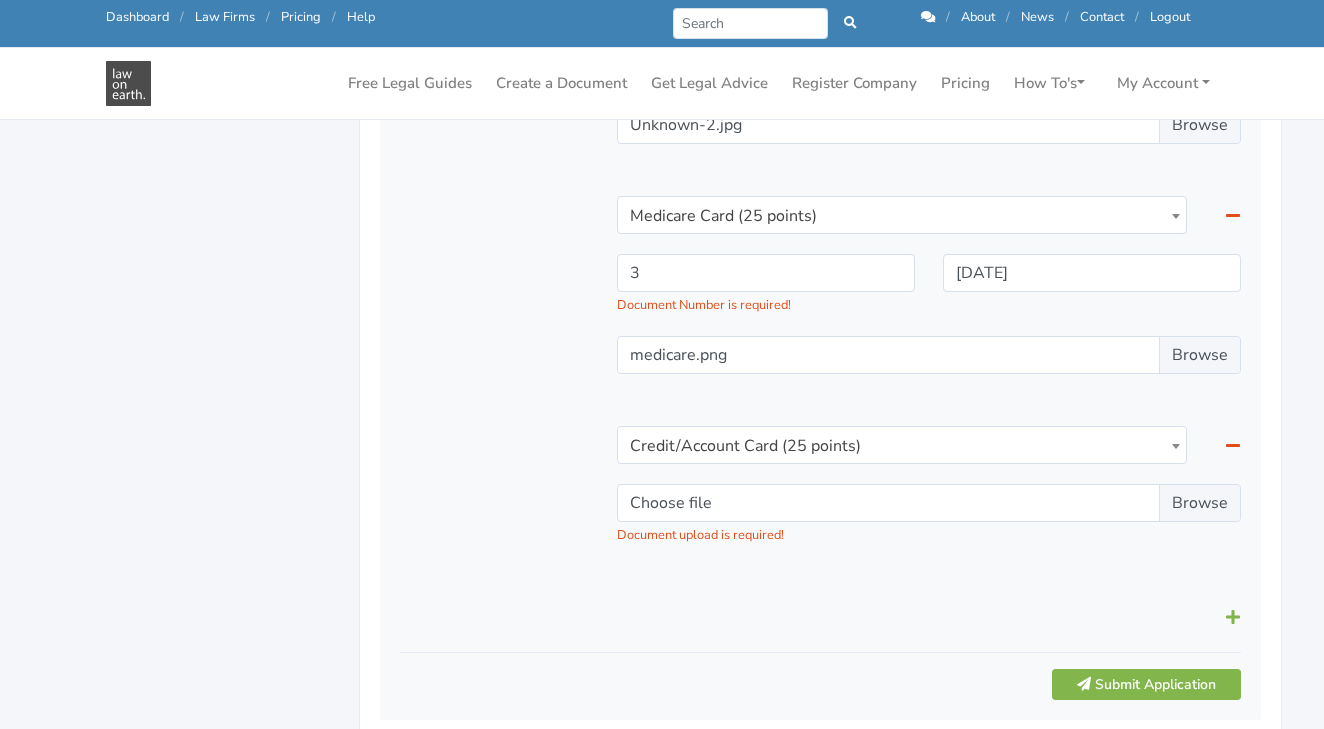 scroll, scrollTop: 1458, scrollLeft: 0, axis: vertical 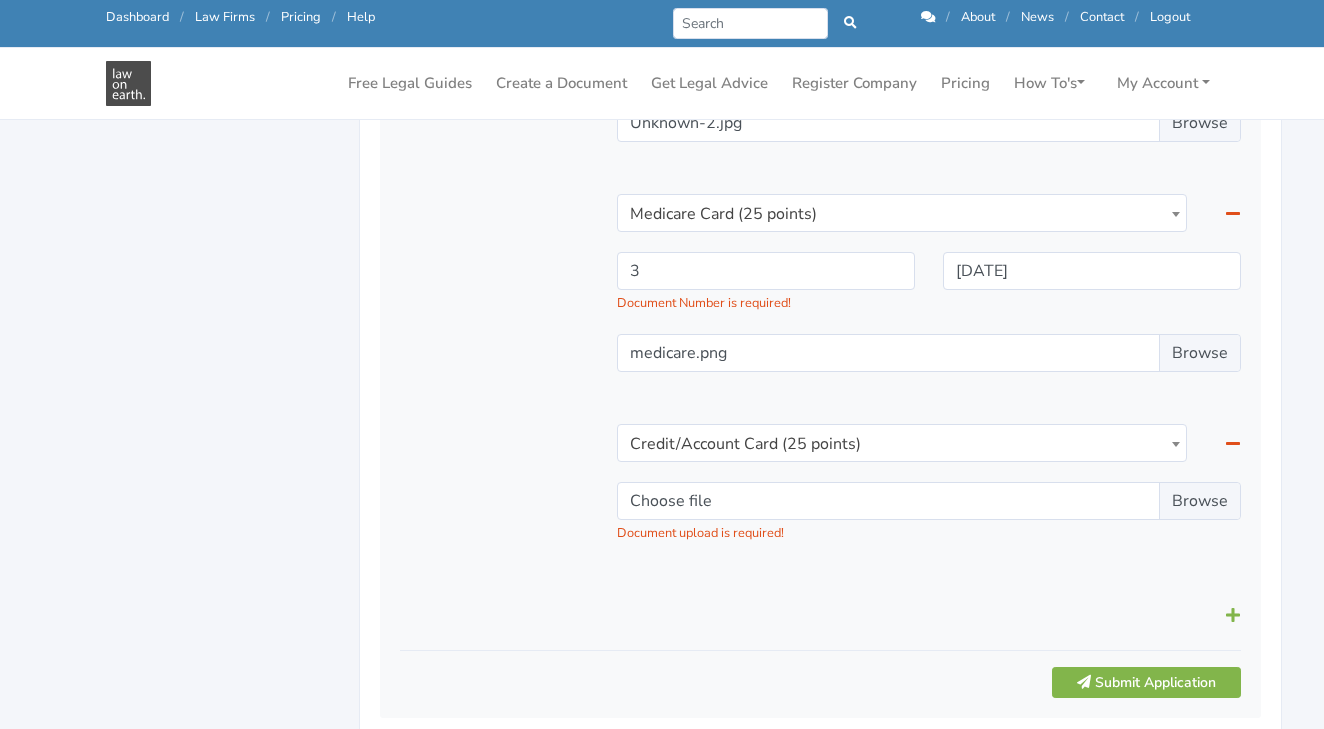 click on "Choose file" at bounding box center [929, 501] 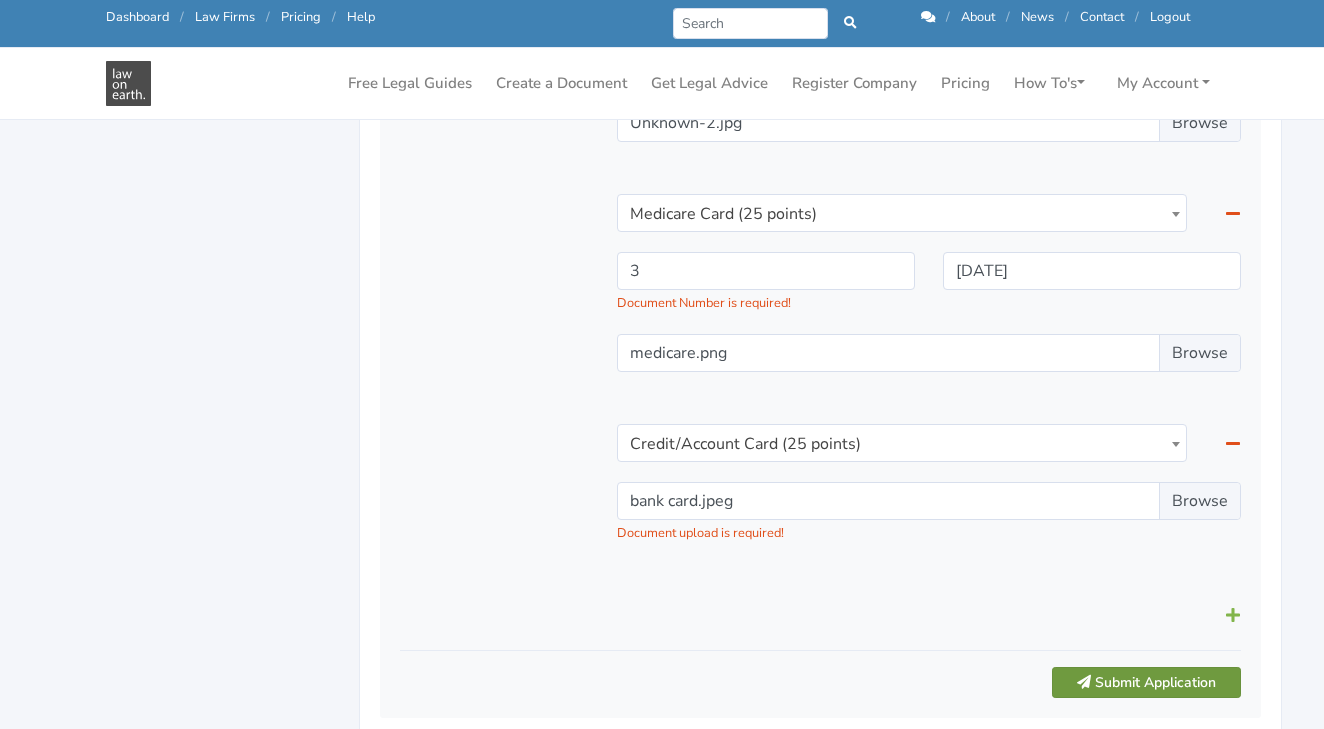 click on "Submit Application" at bounding box center (1146, 682) 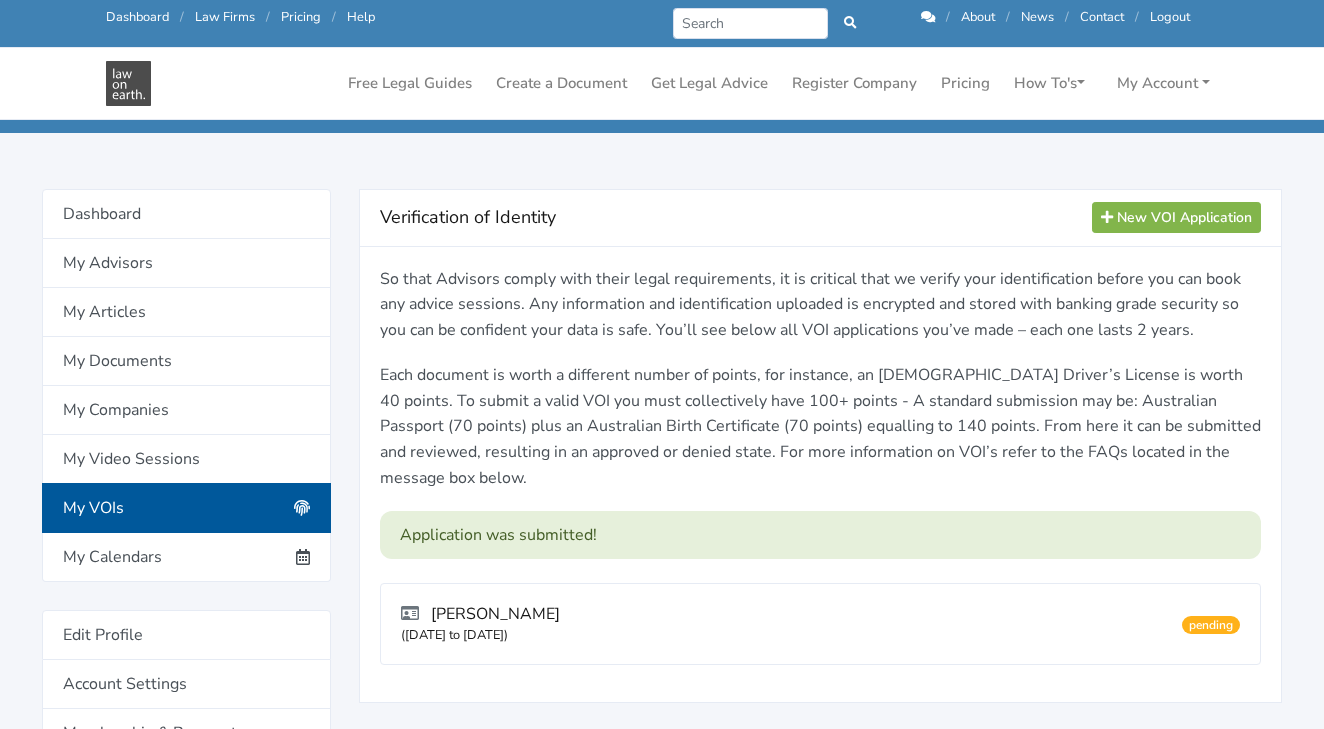 scroll, scrollTop: 129, scrollLeft: 0, axis: vertical 